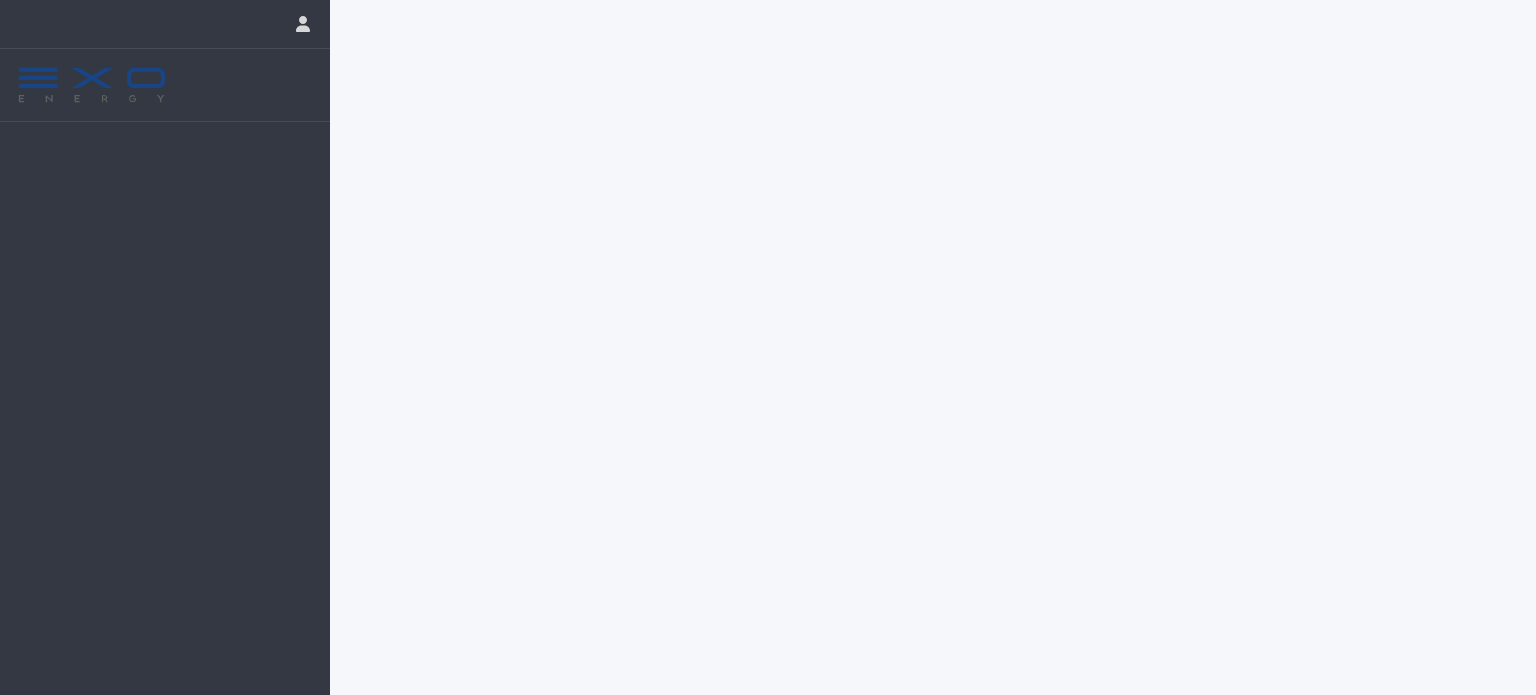 scroll, scrollTop: 0, scrollLeft: 0, axis: both 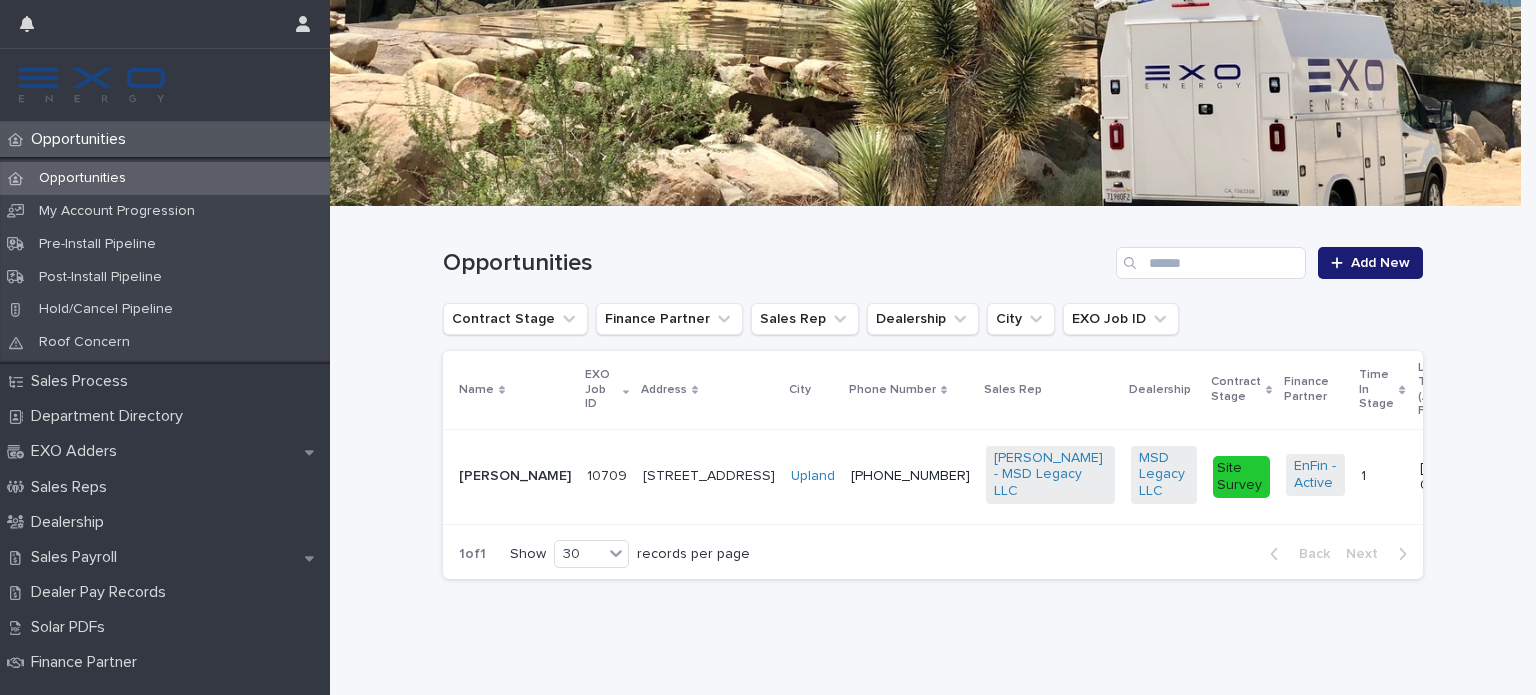 click on "[STREET_ADDRESS]" at bounding box center (709, 476) 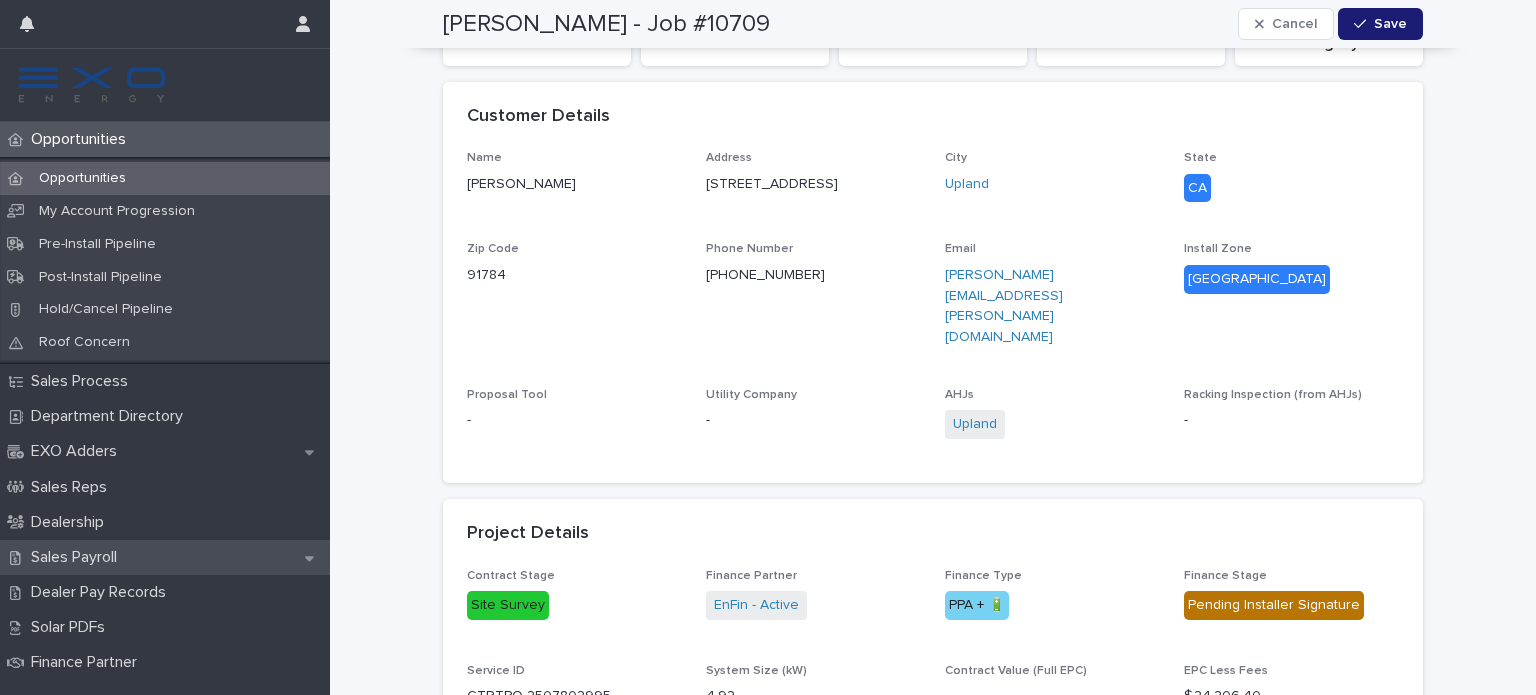 scroll, scrollTop: 900, scrollLeft: 0, axis: vertical 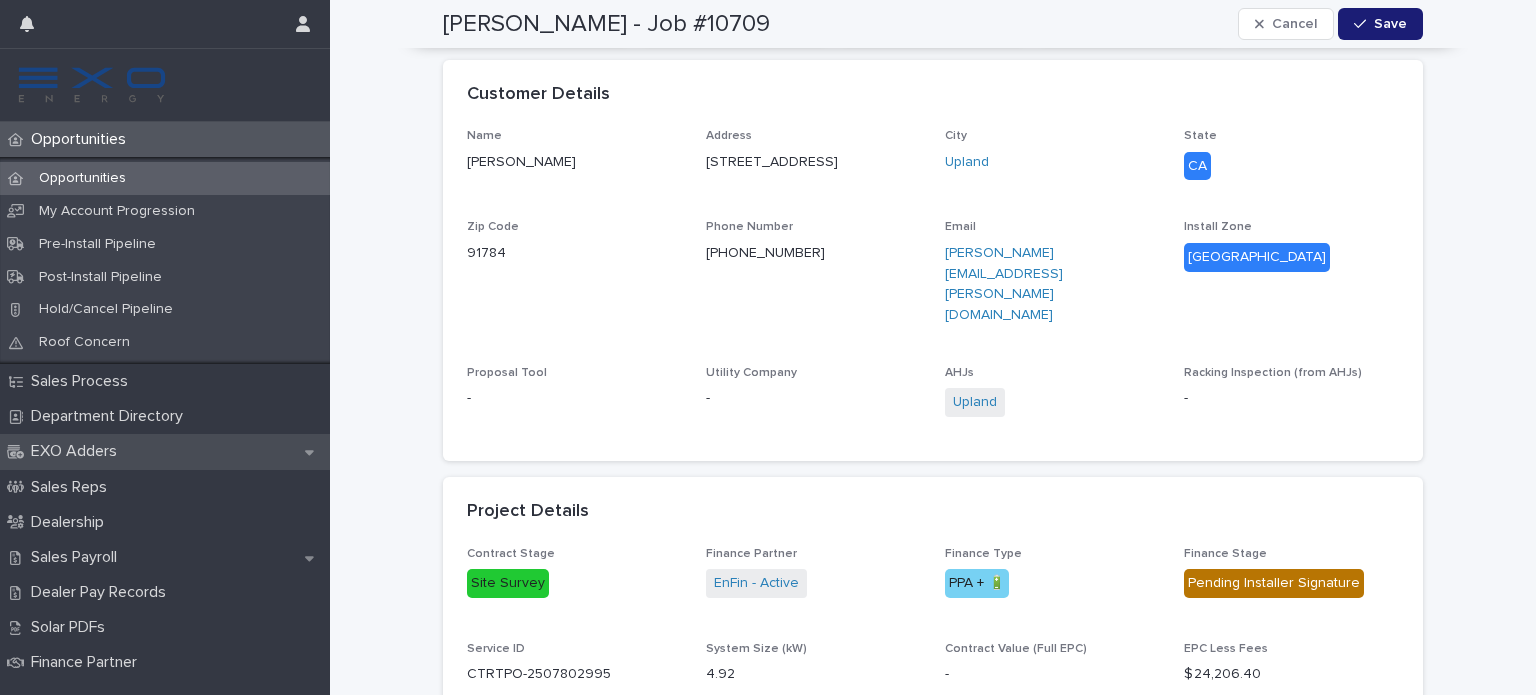 click on "EXO Adders" at bounding box center (165, 451) 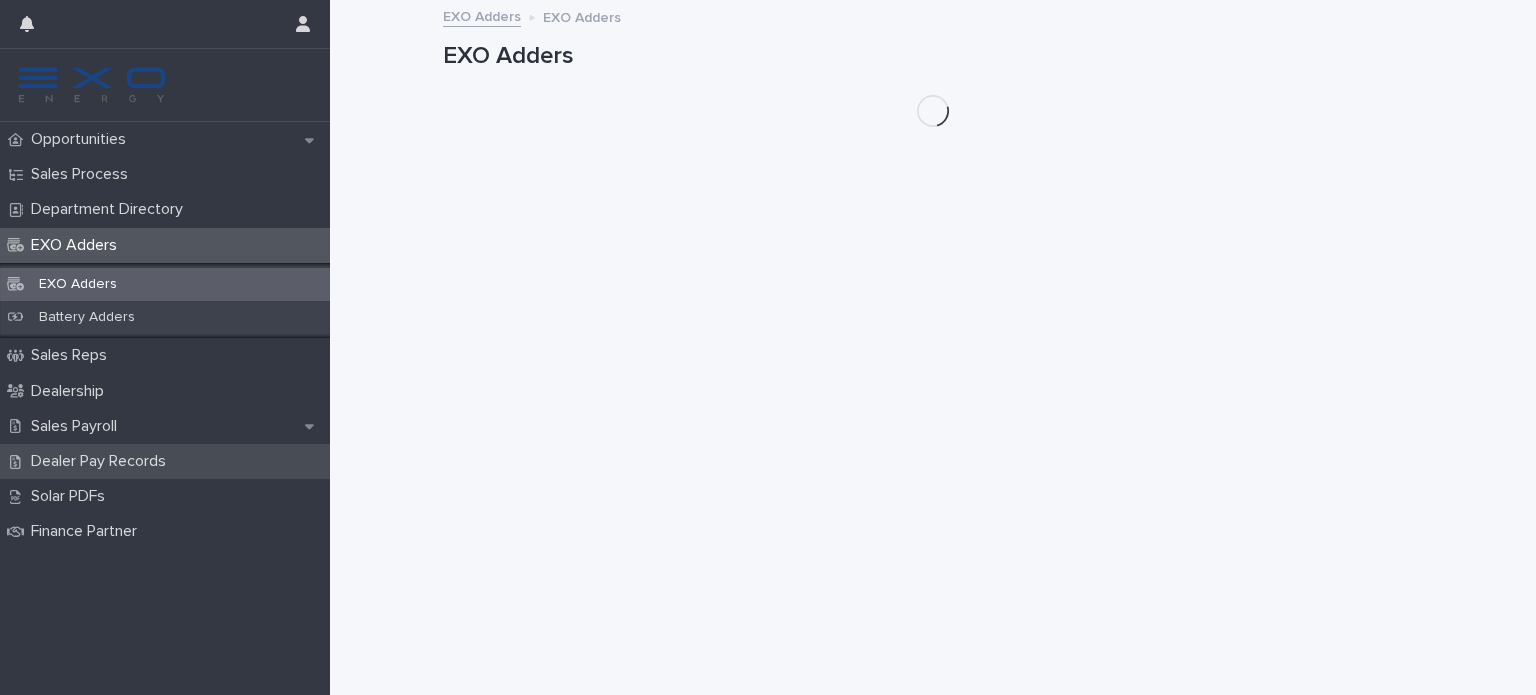 scroll, scrollTop: 0, scrollLeft: 0, axis: both 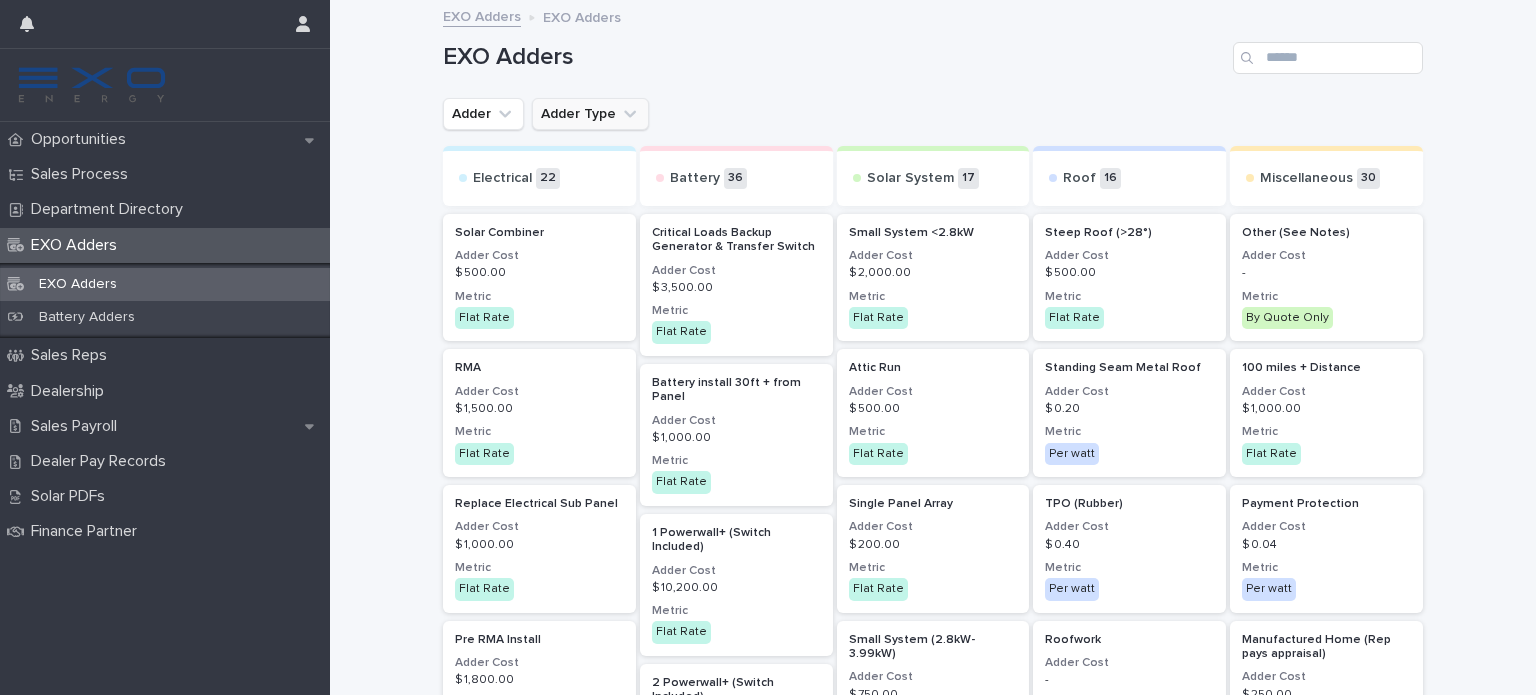 click 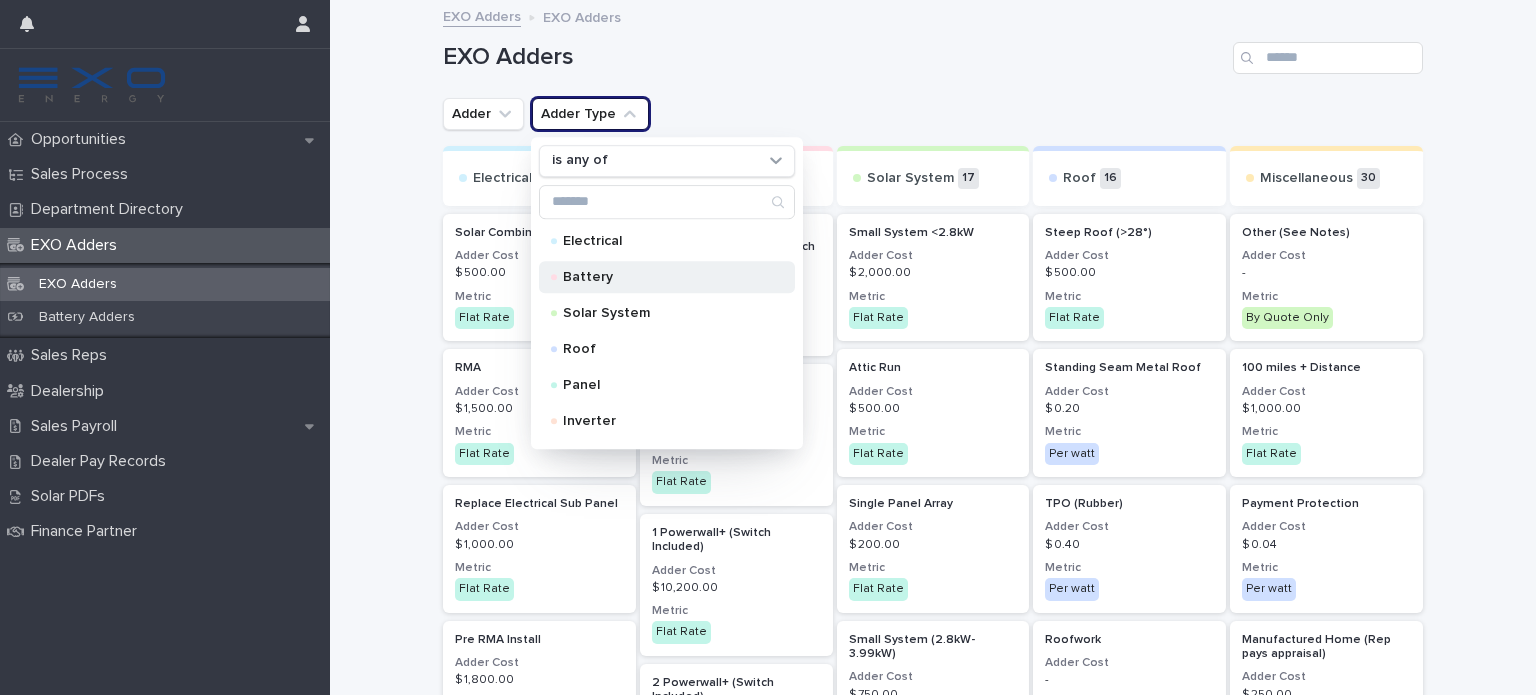 click on "Battery" at bounding box center (663, 277) 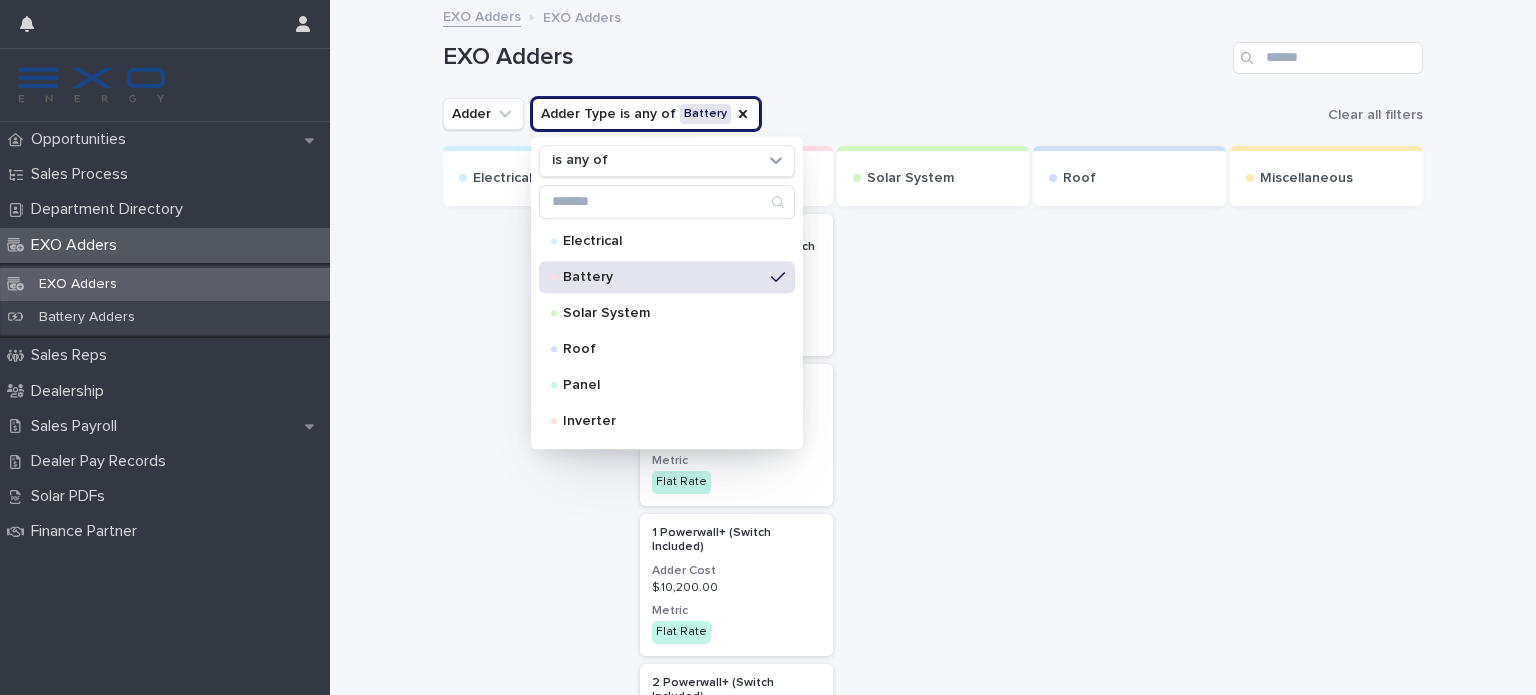click on "EXO Adders" at bounding box center [933, 50] 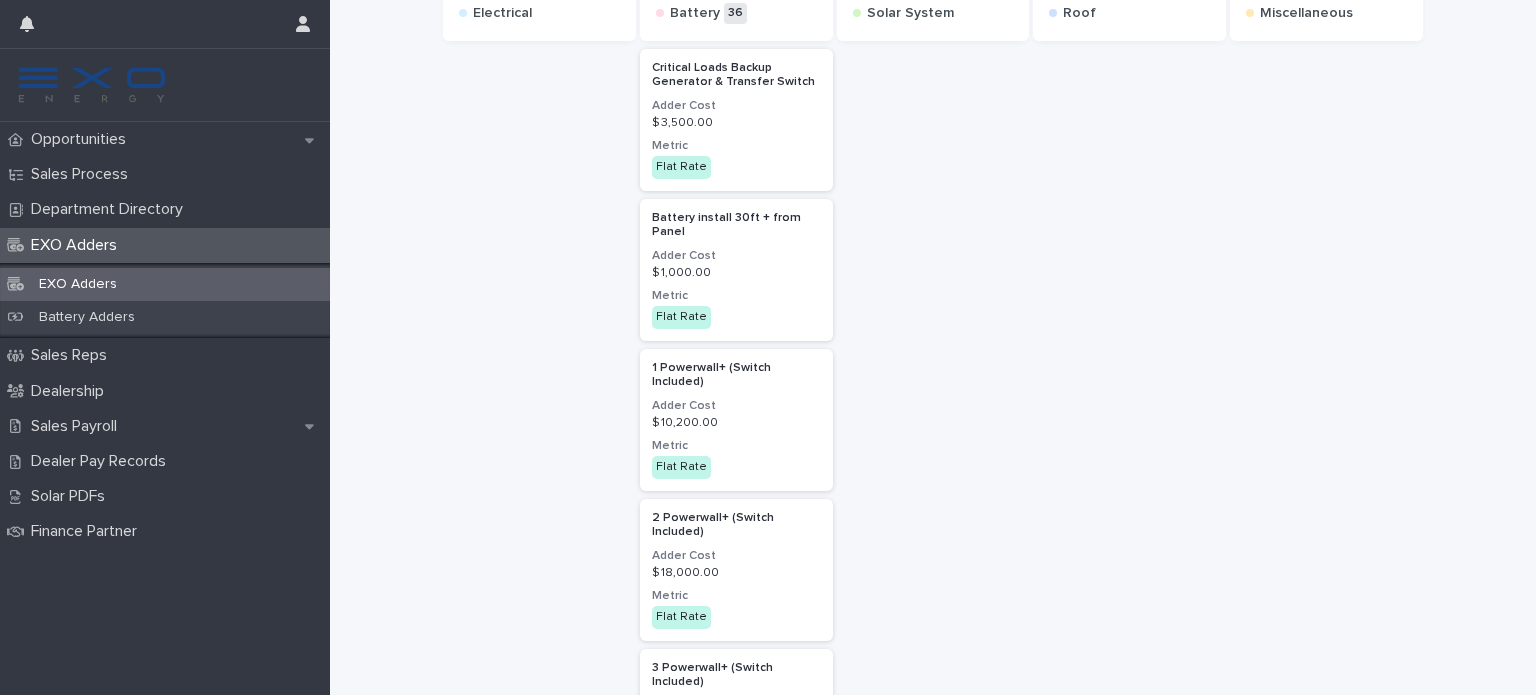 scroll, scrollTop: 0, scrollLeft: 0, axis: both 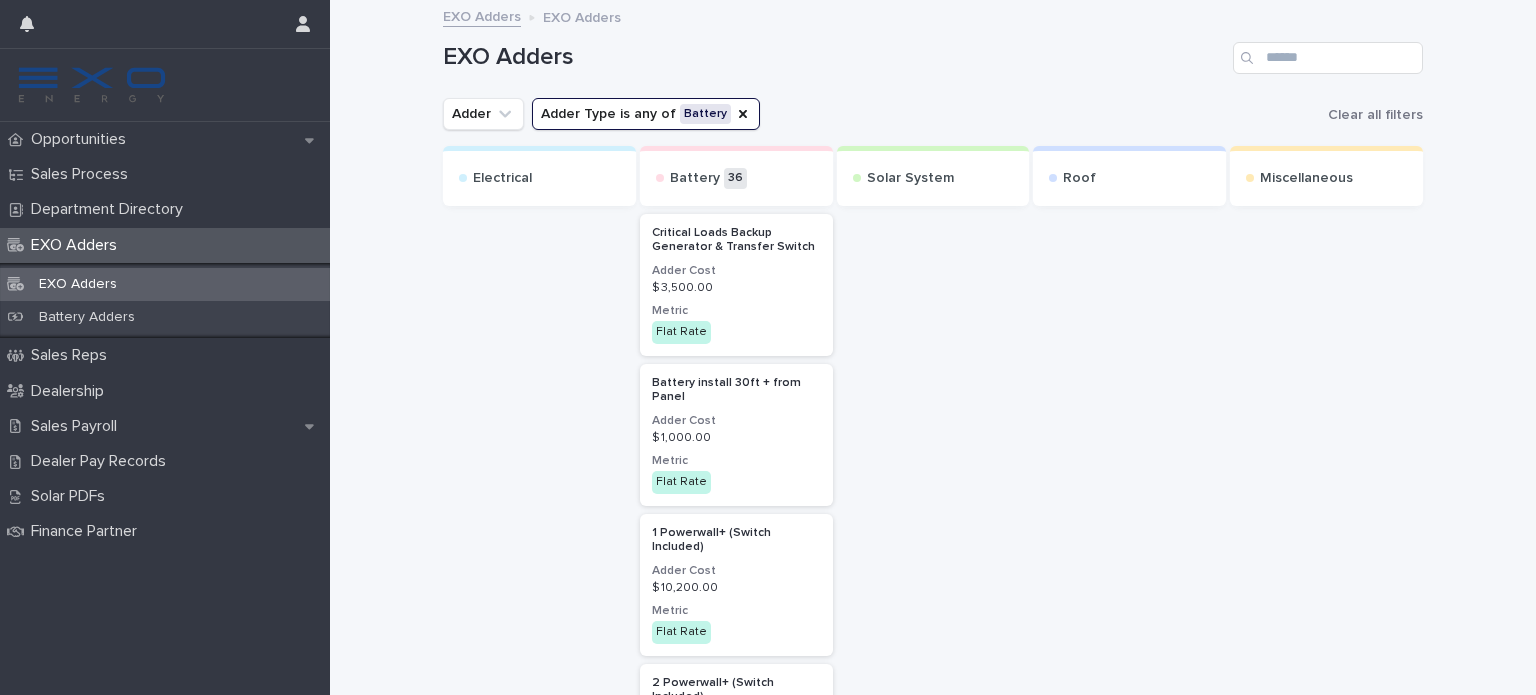 click on "Solar System" at bounding box center [933, 176] 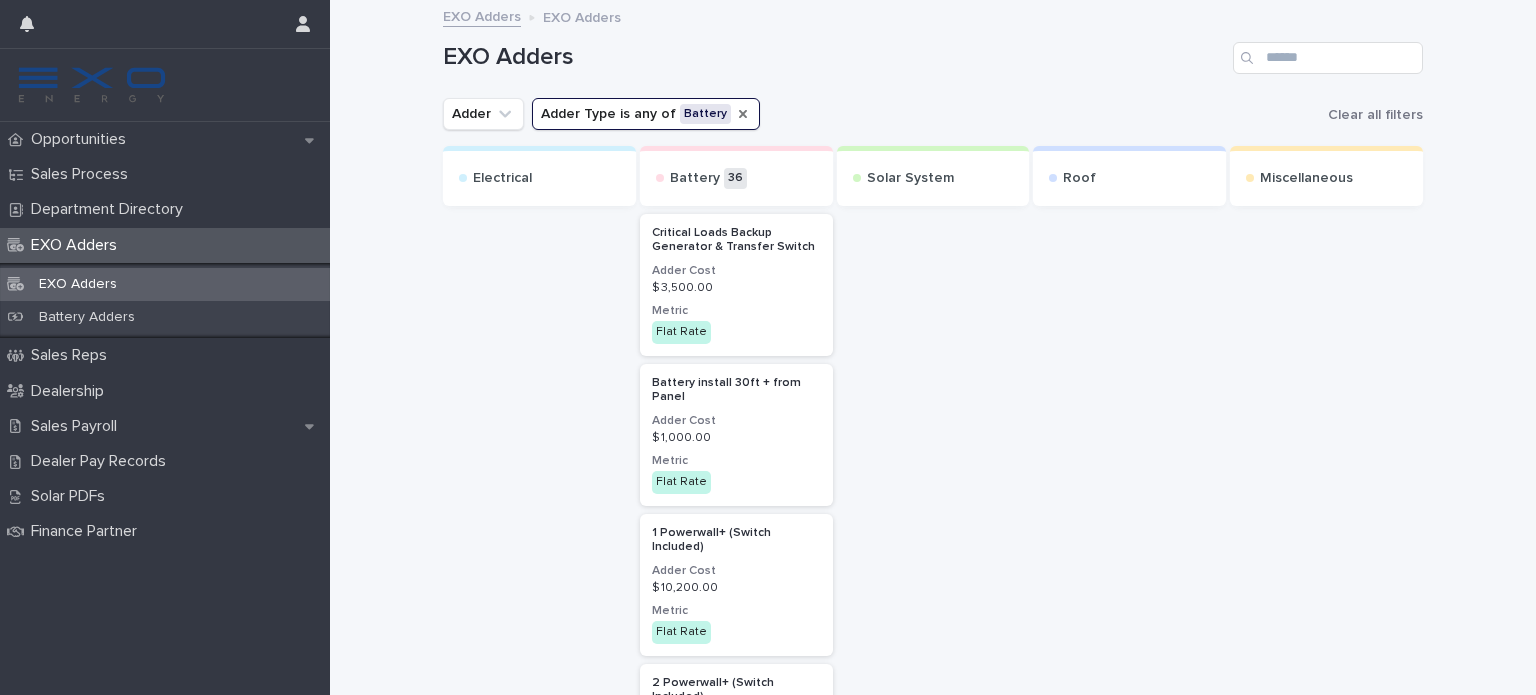 click 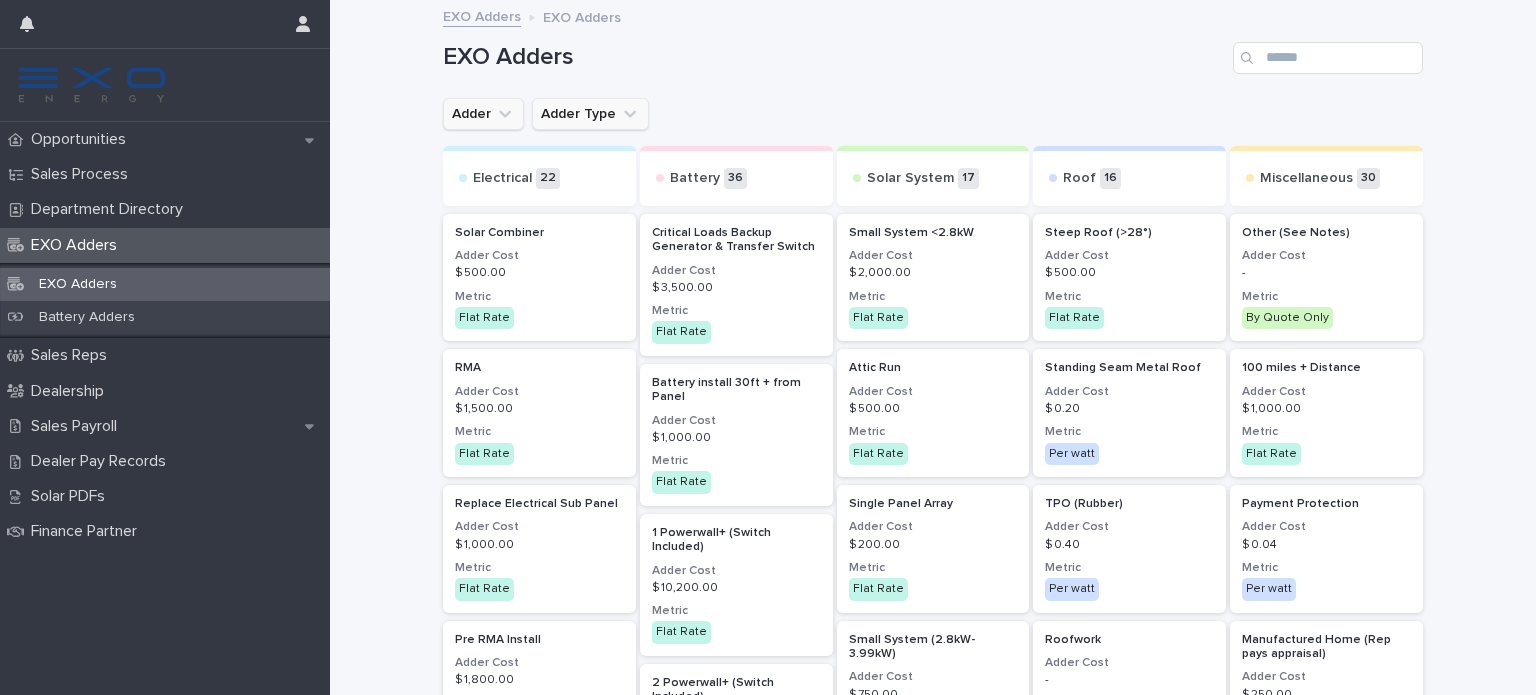 click 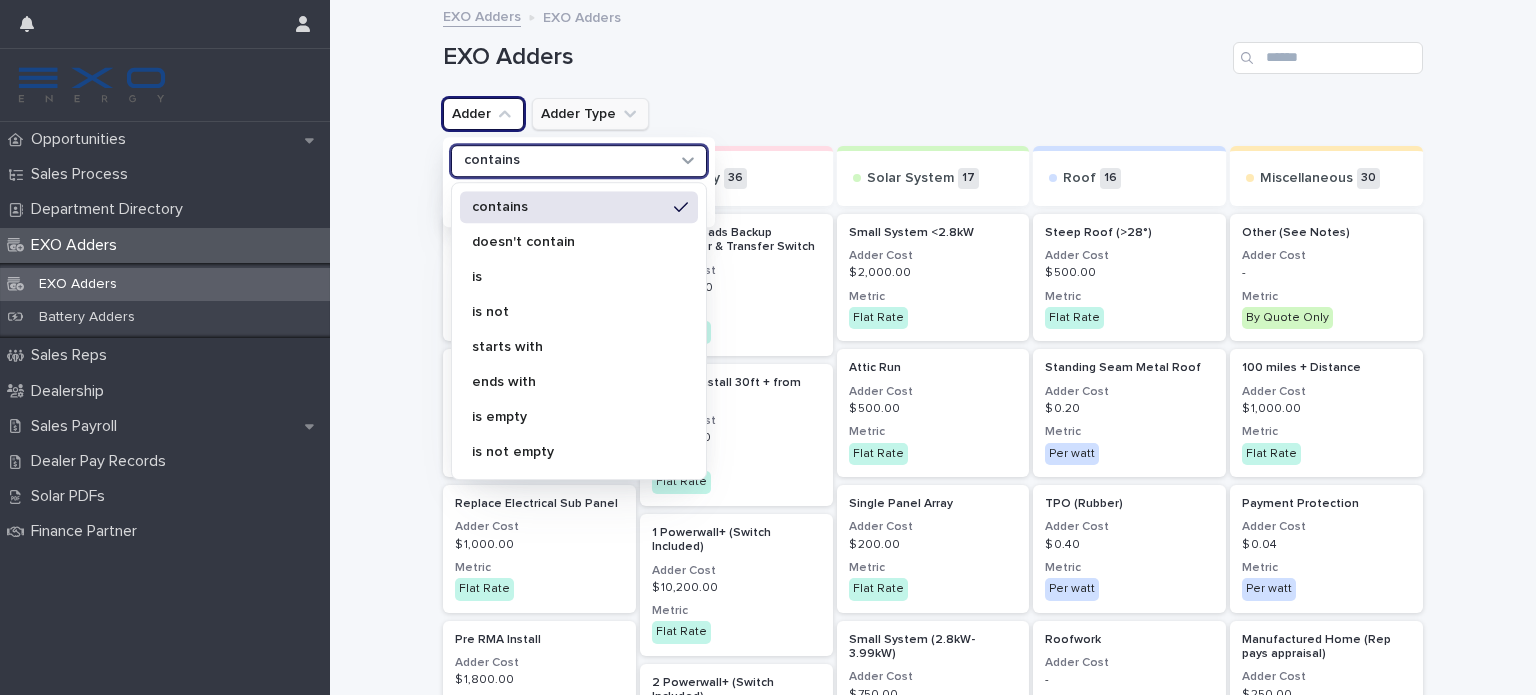 click 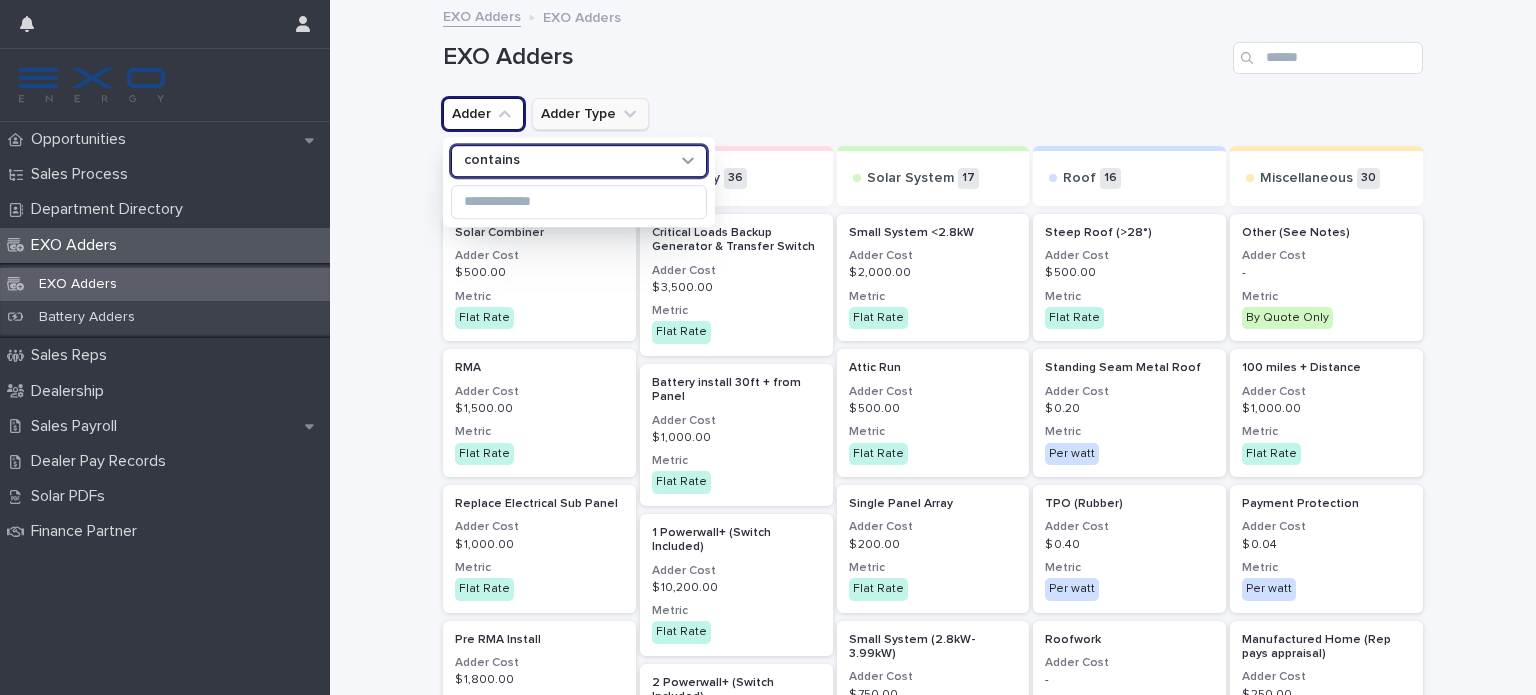 click 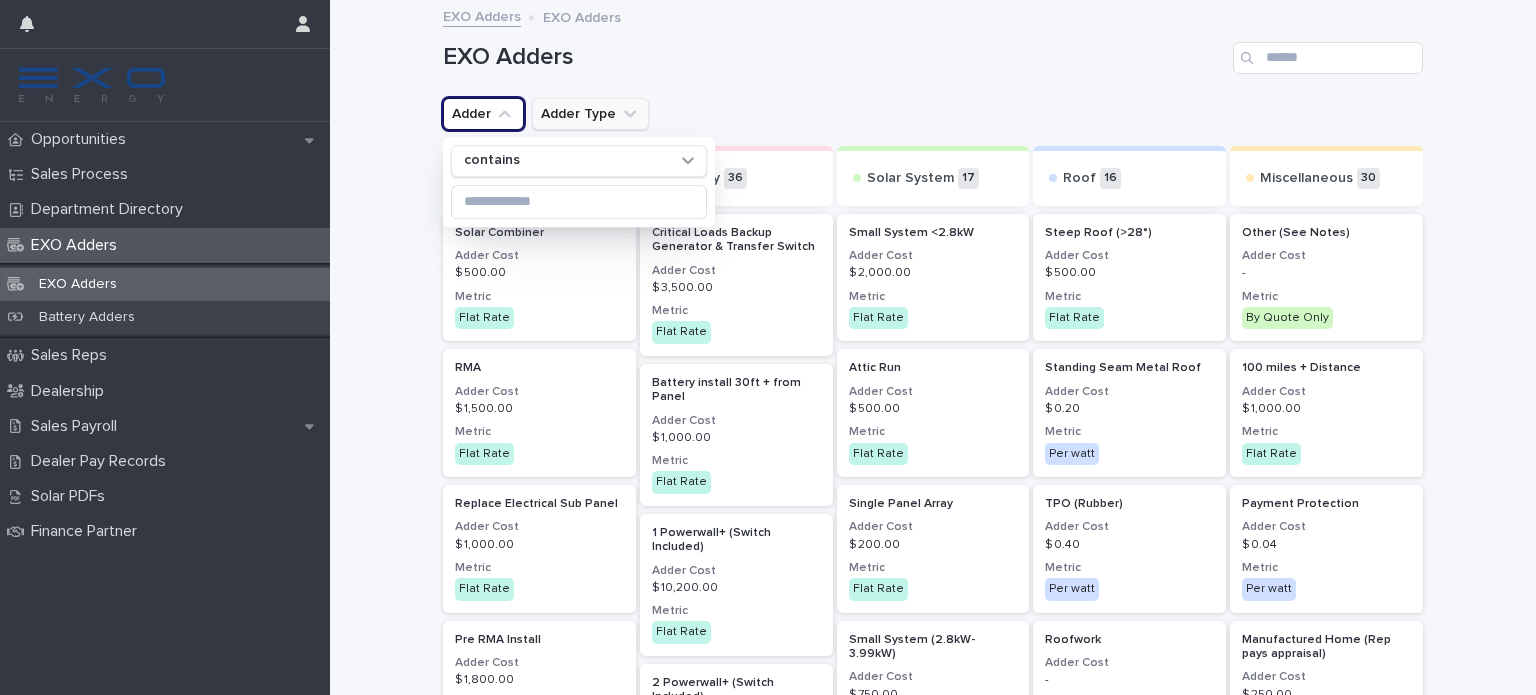 click 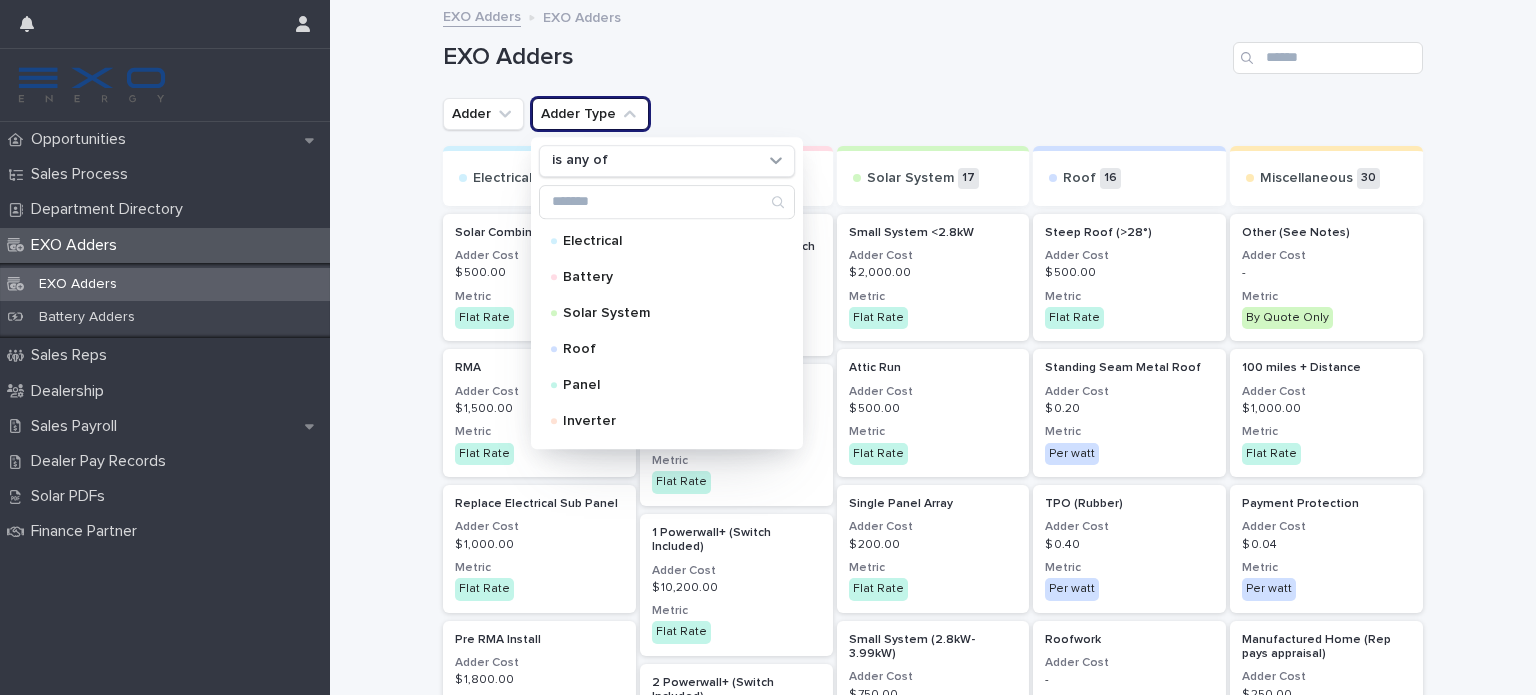 click on "EXO Adders" at bounding box center (834, 57) 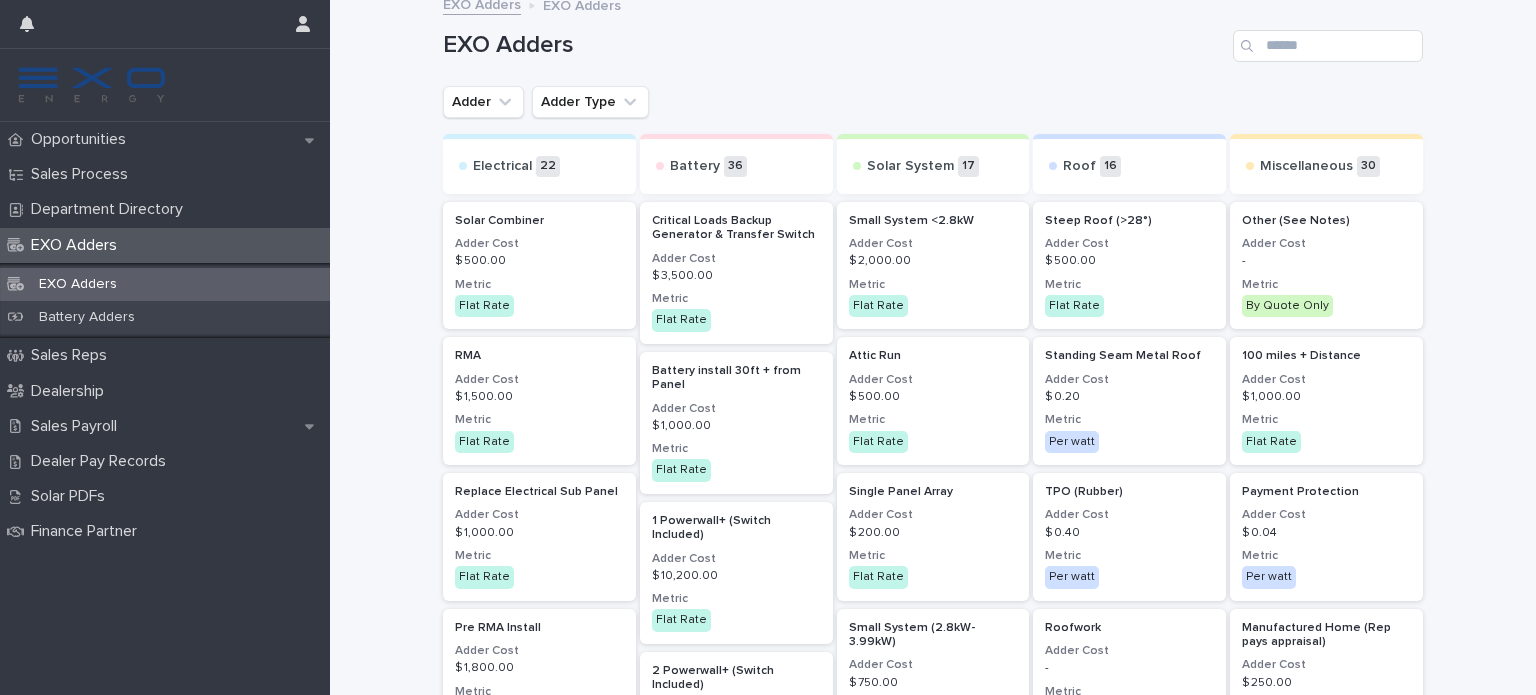 scroll, scrollTop: 0, scrollLeft: 0, axis: both 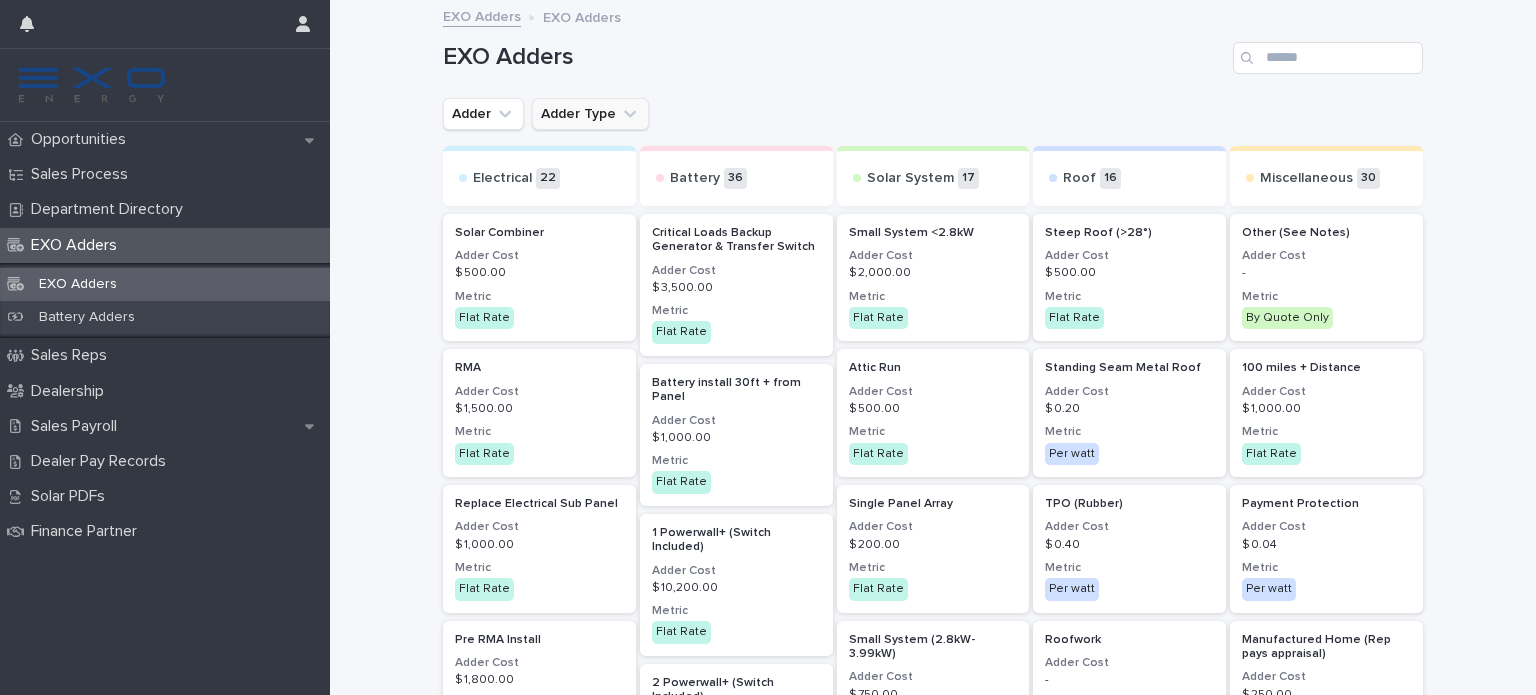 click 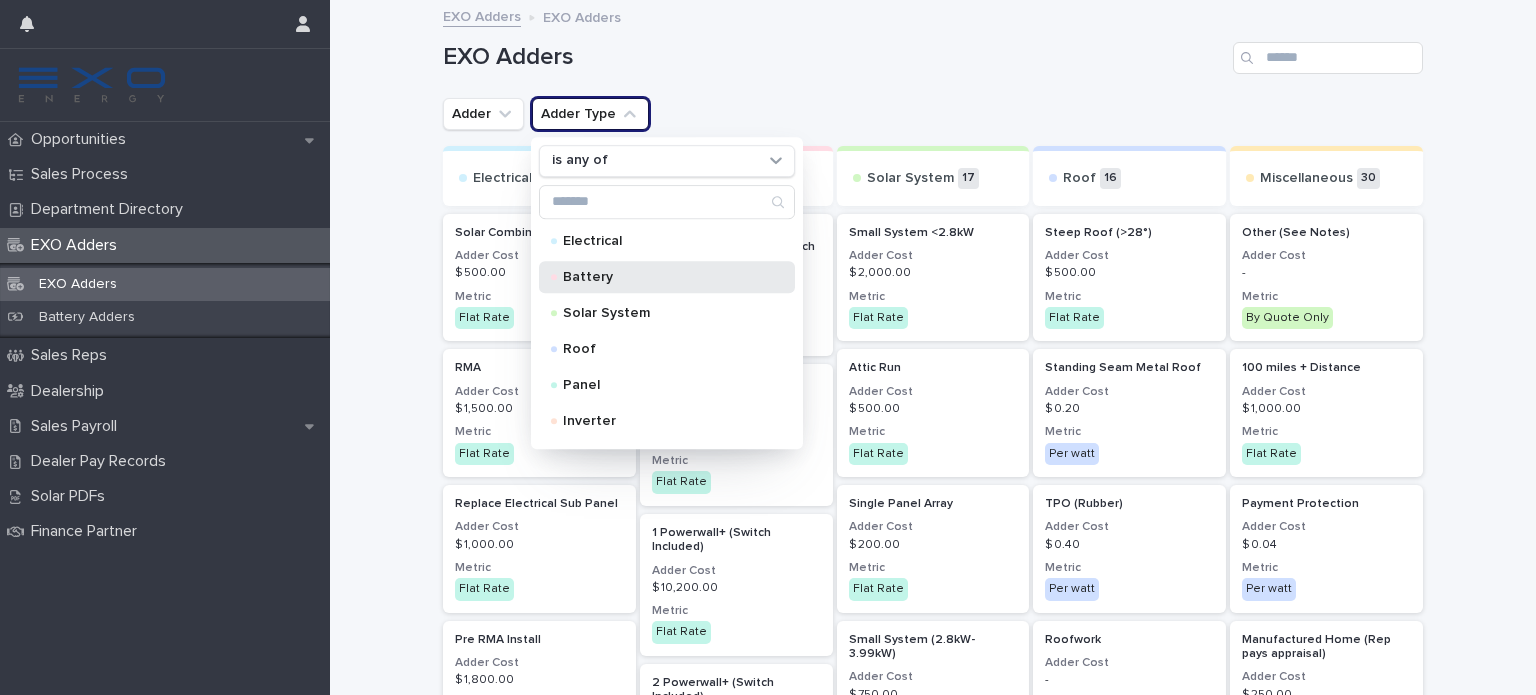 click on "Battery" at bounding box center [663, 277] 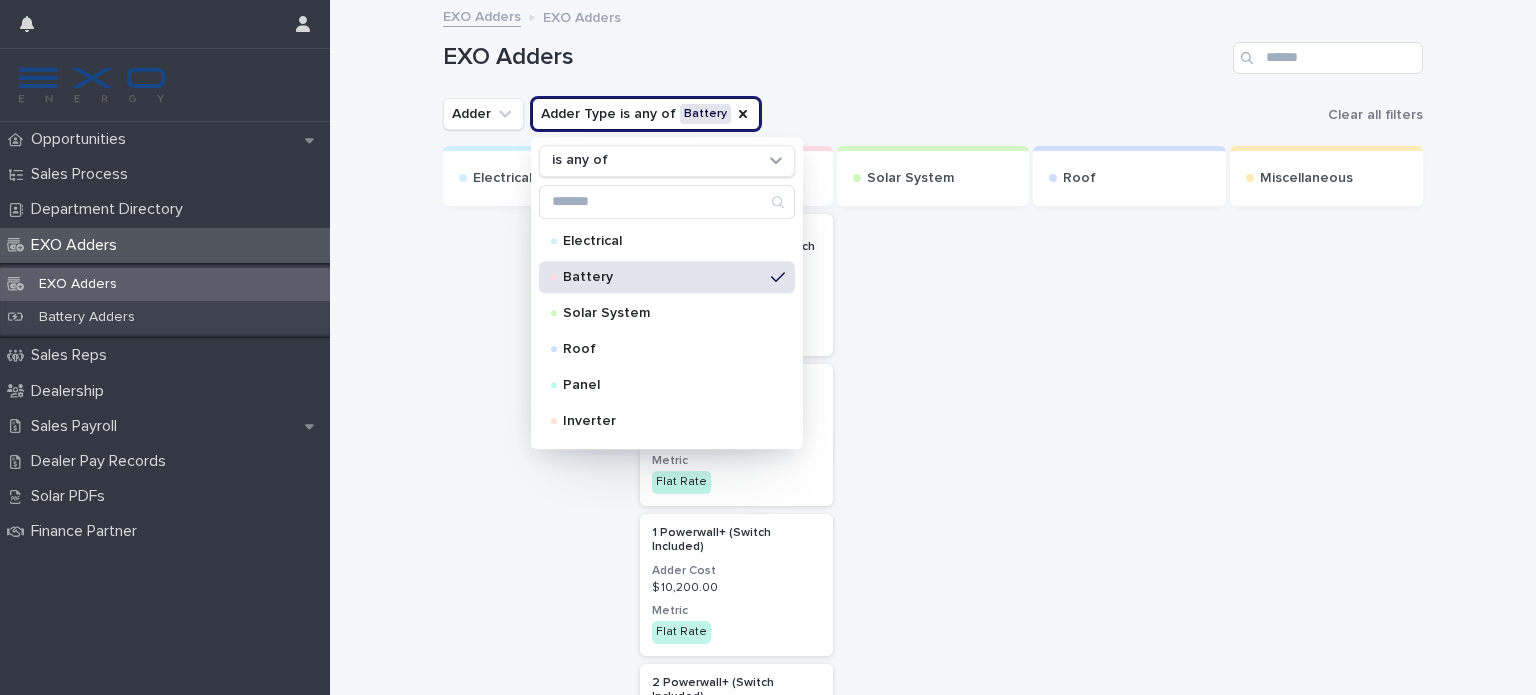 click on "EXO Adders" at bounding box center (933, 50) 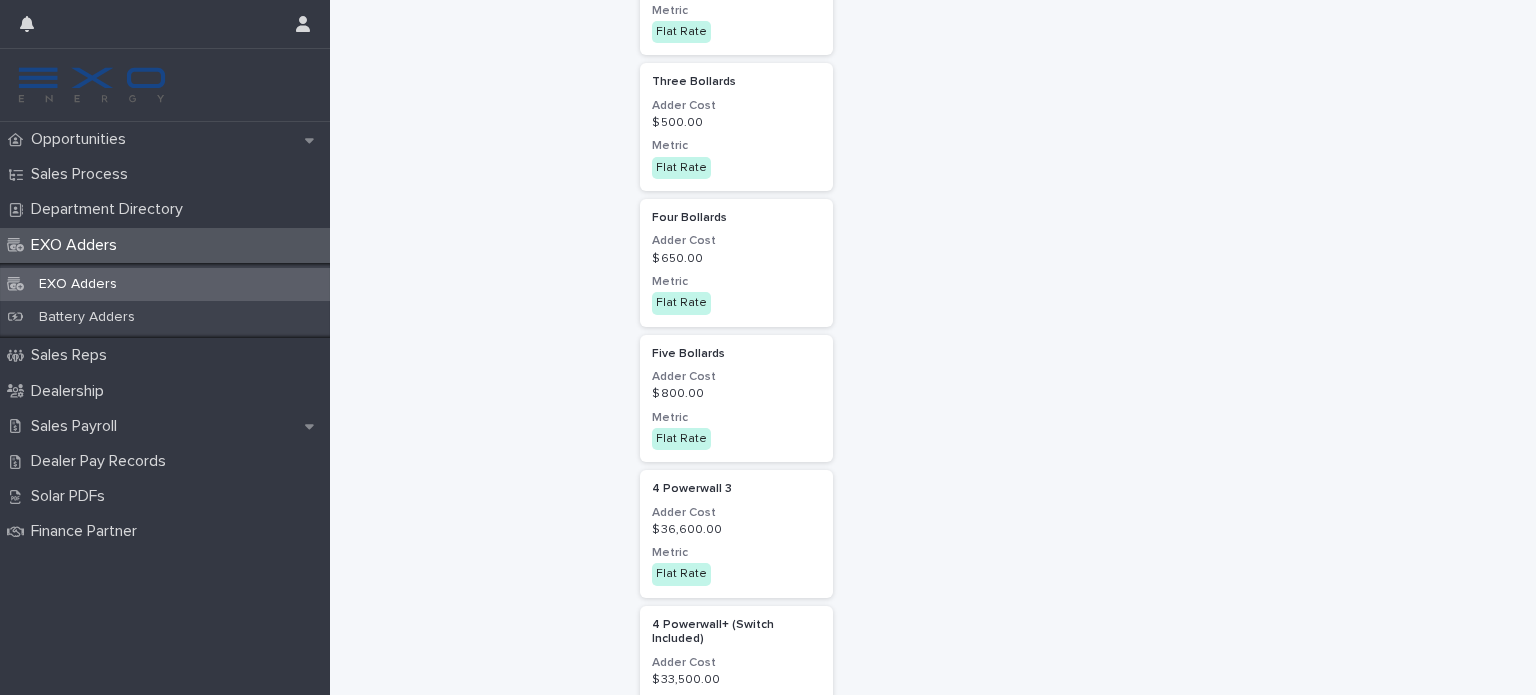 scroll, scrollTop: 2312, scrollLeft: 0, axis: vertical 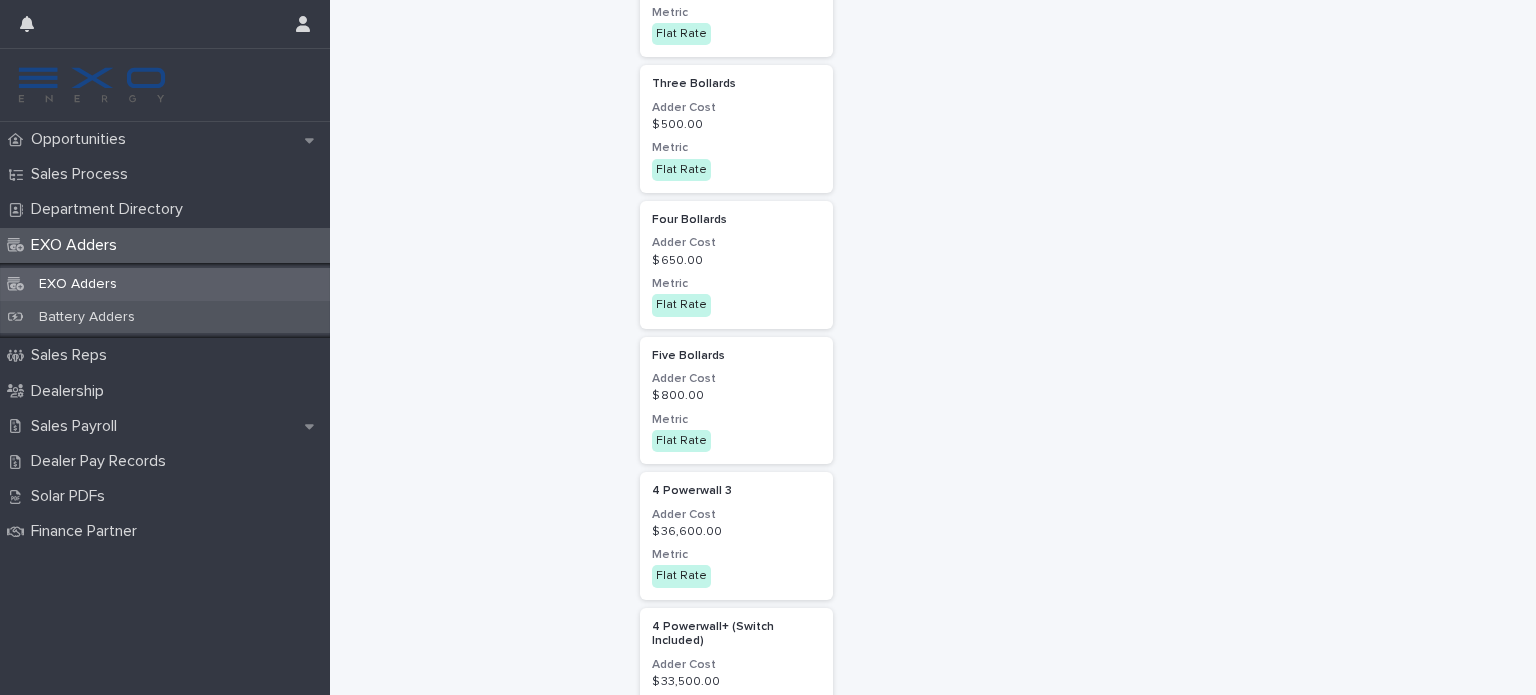click on "Battery Adders" at bounding box center (87, 317) 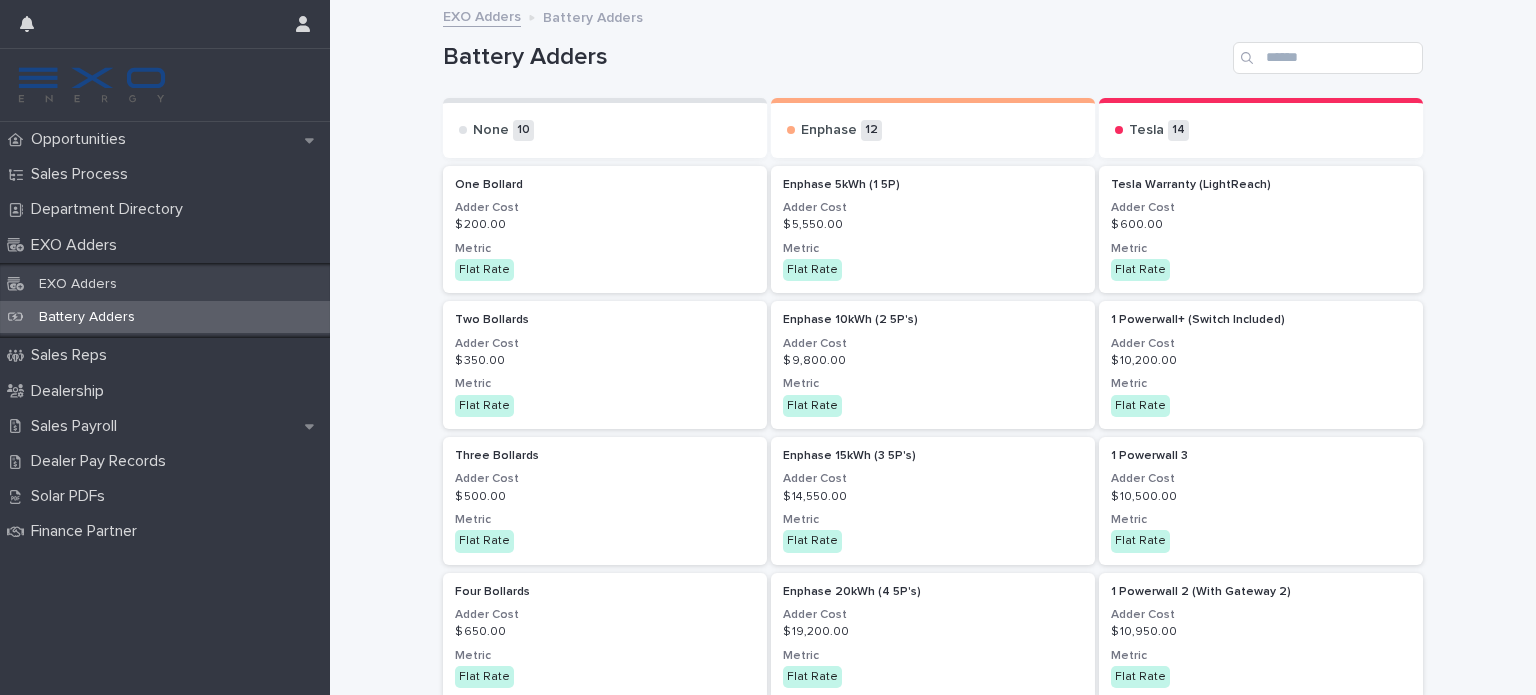 scroll, scrollTop: 100, scrollLeft: 0, axis: vertical 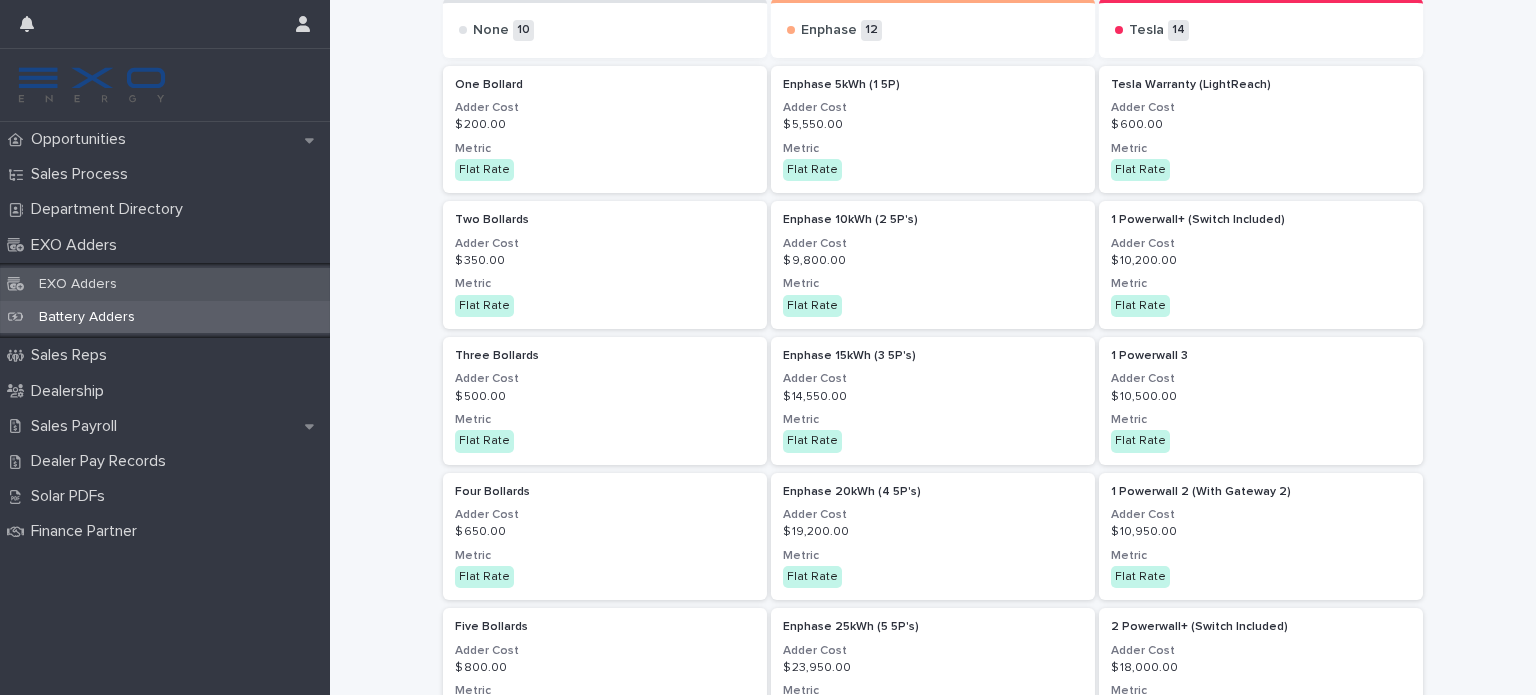 click on "EXO Adders" at bounding box center [78, 284] 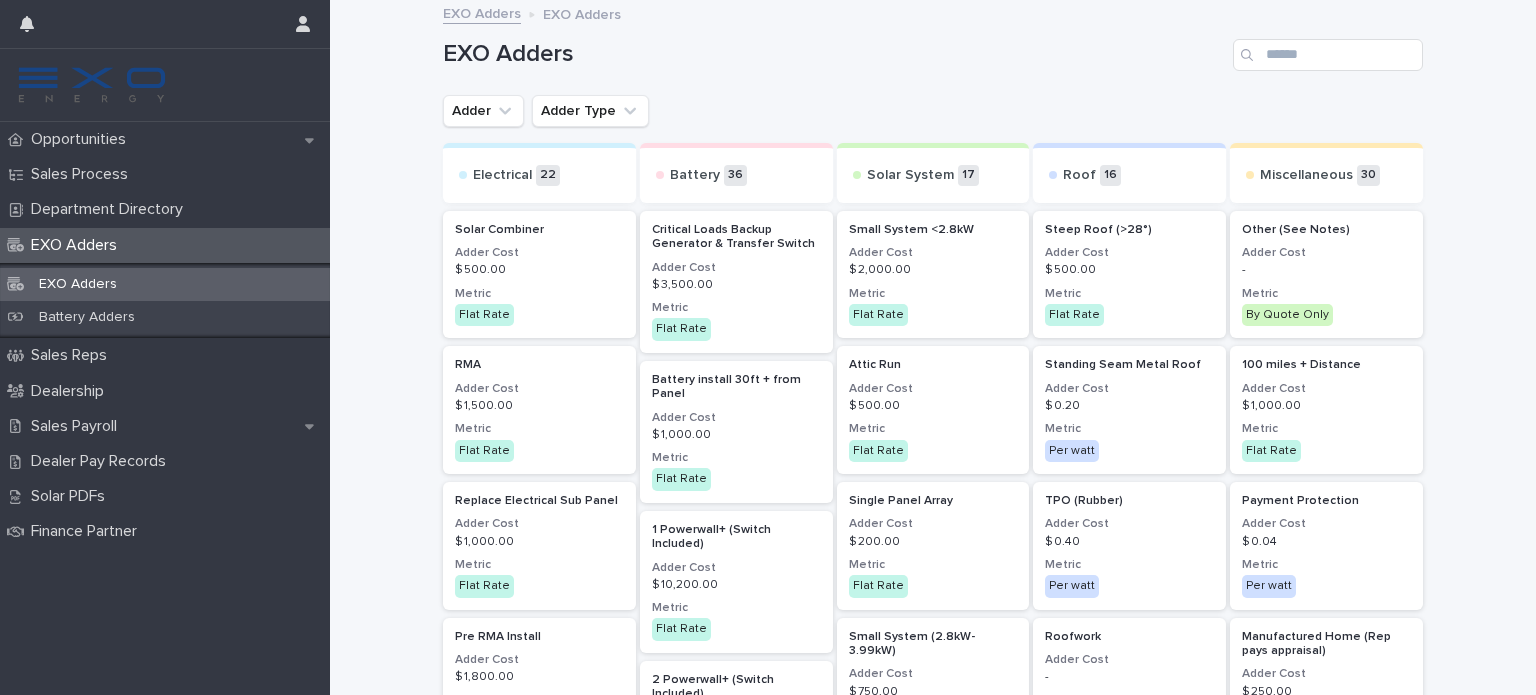 scroll, scrollTop: 0, scrollLeft: 0, axis: both 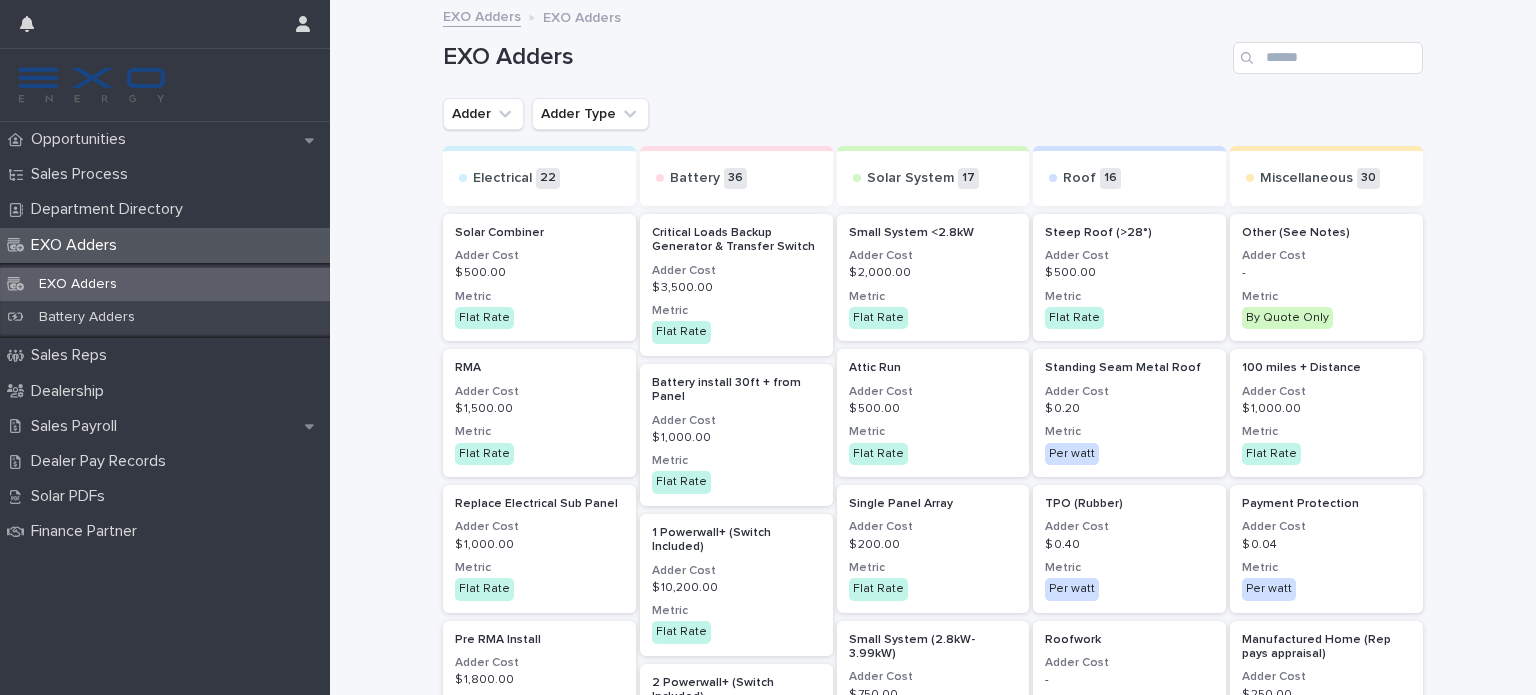 click on "EXO Adders" at bounding box center [582, 16] 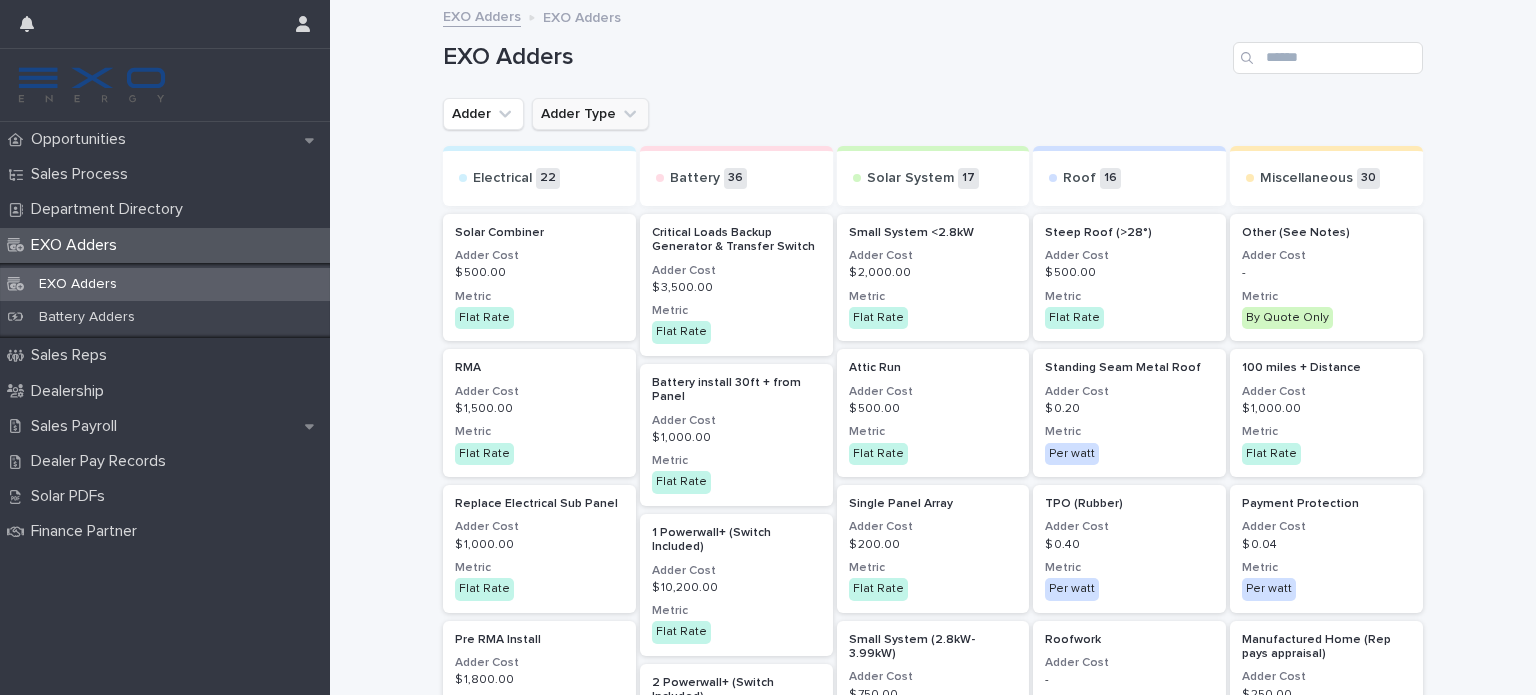 click 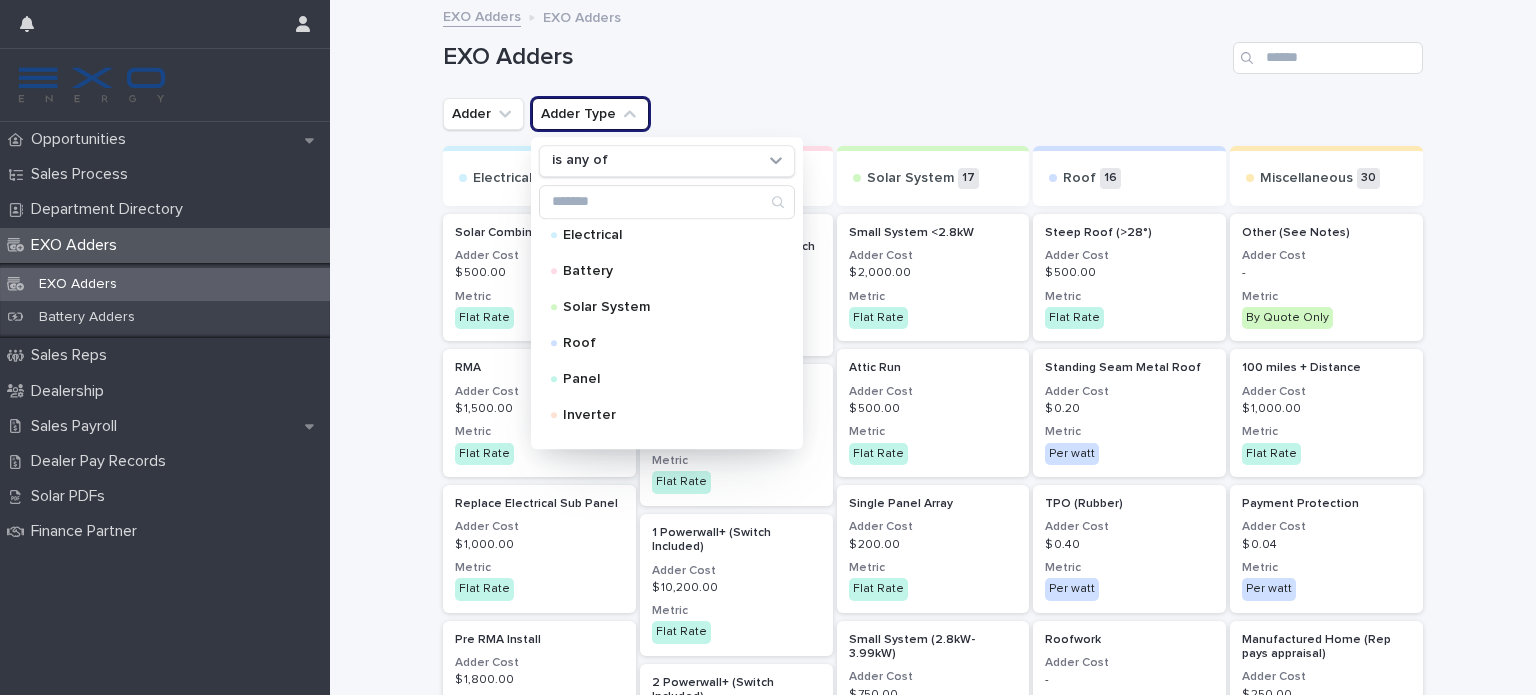 scroll, scrollTop: 0, scrollLeft: 0, axis: both 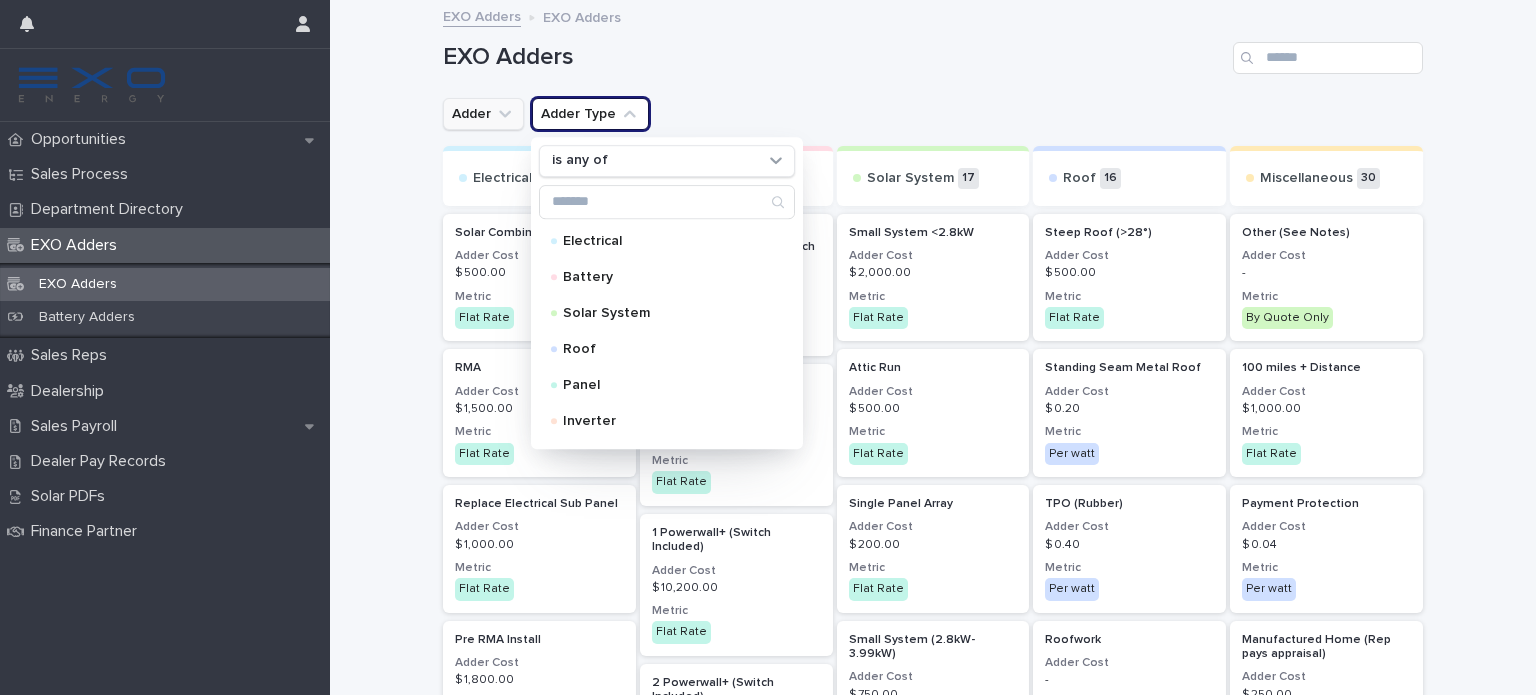 click 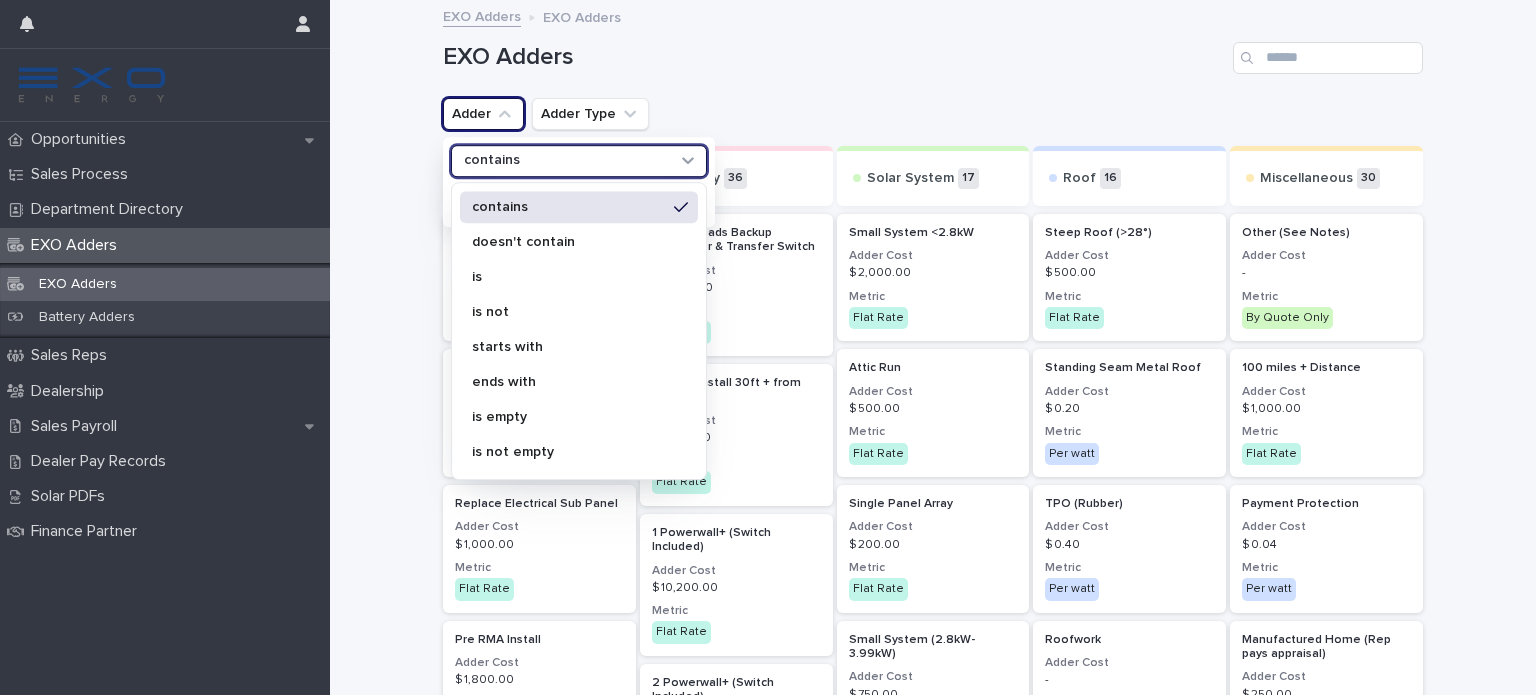click 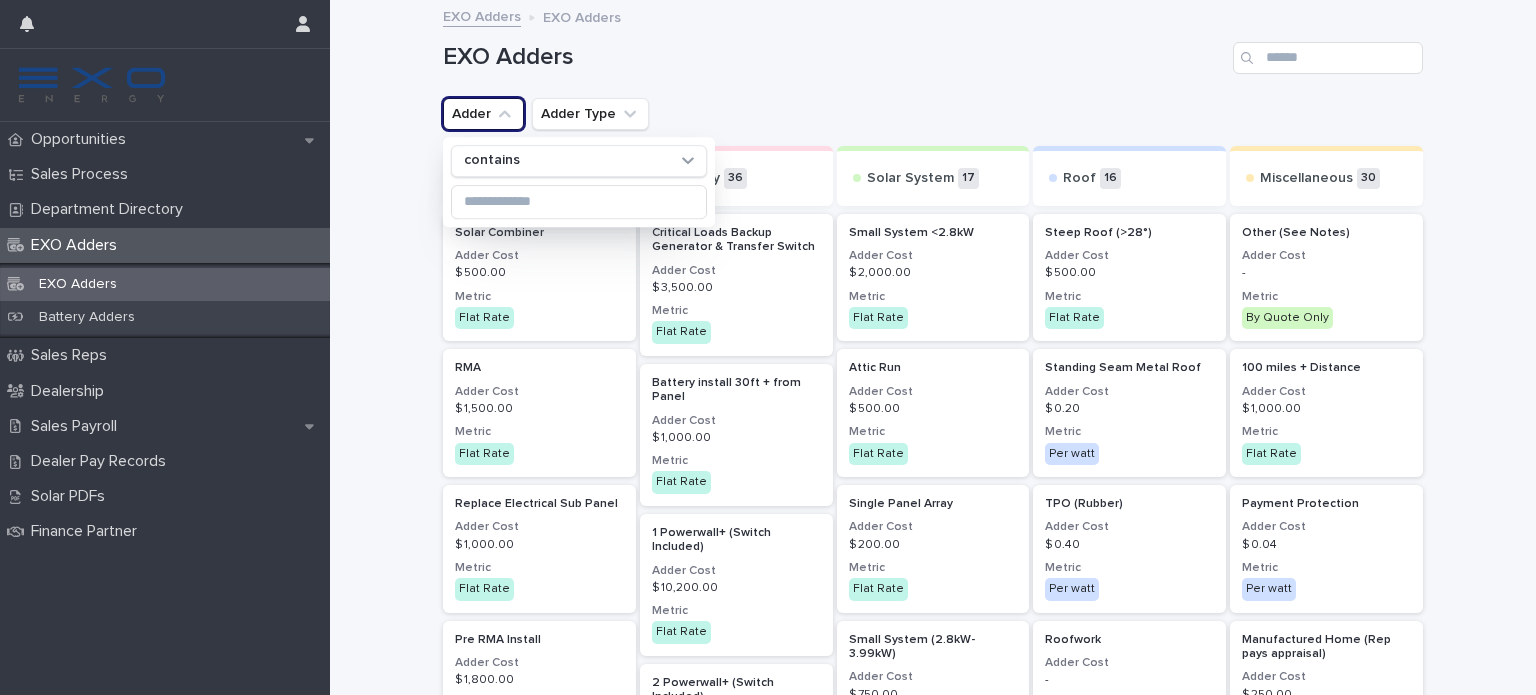 click on "EXO Adders EXO Adders" at bounding box center (933, 18) 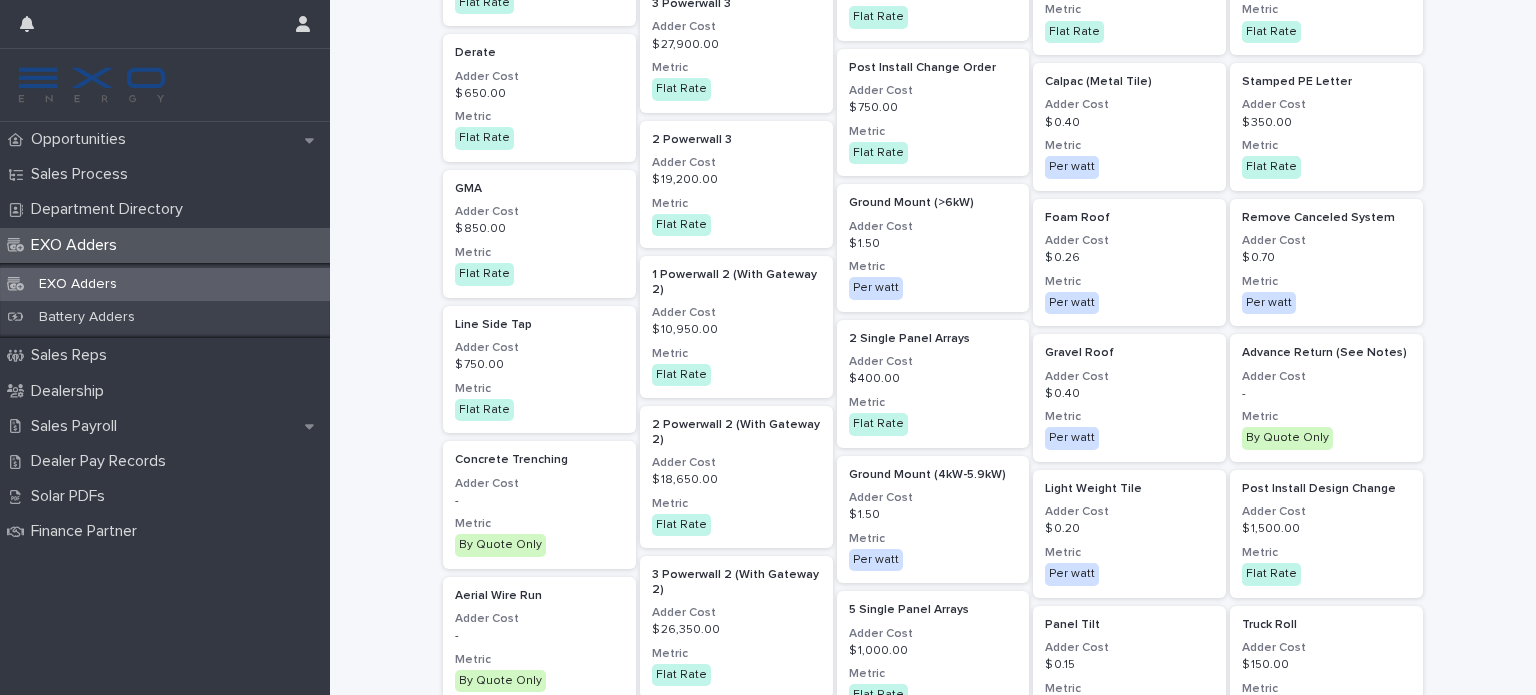 scroll, scrollTop: 1700, scrollLeft: 0, axis: vertical 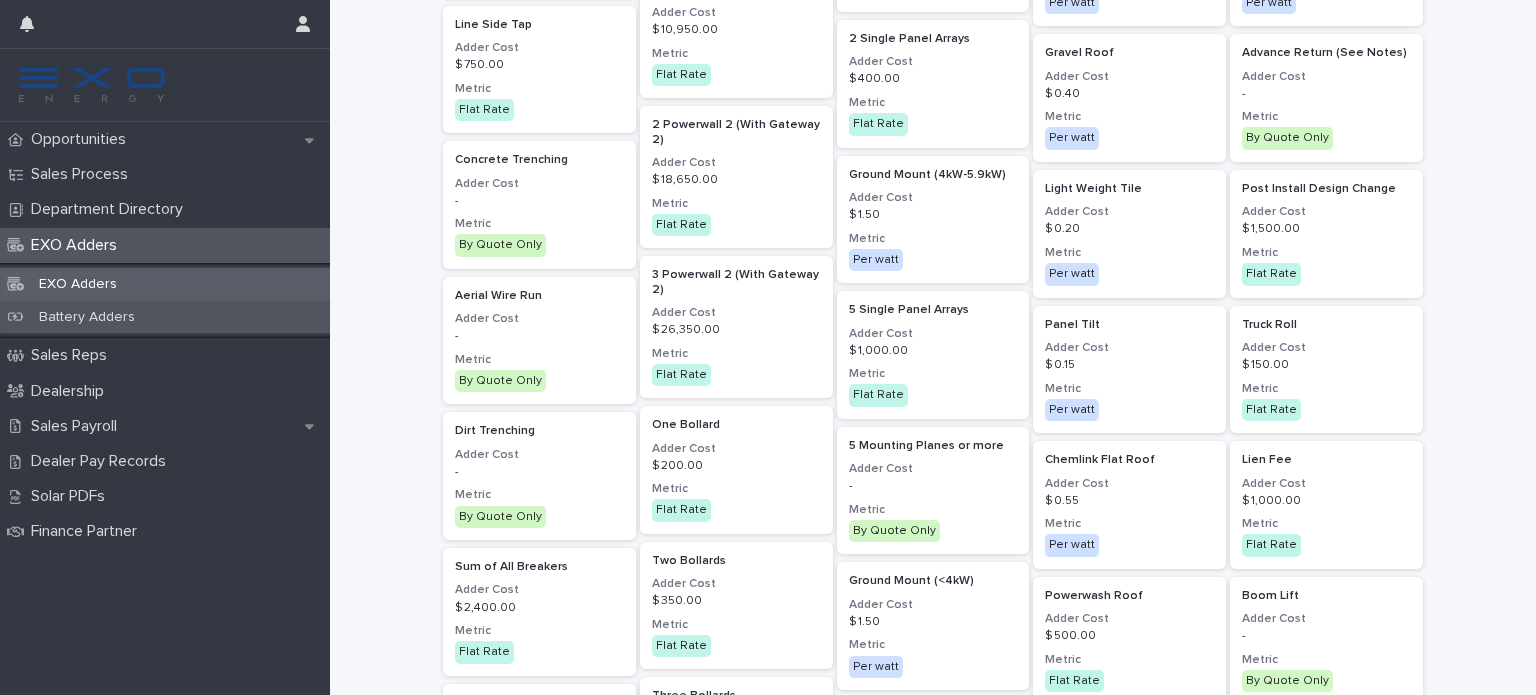 click on "Battery Adders" at bounding box center [165, 317] 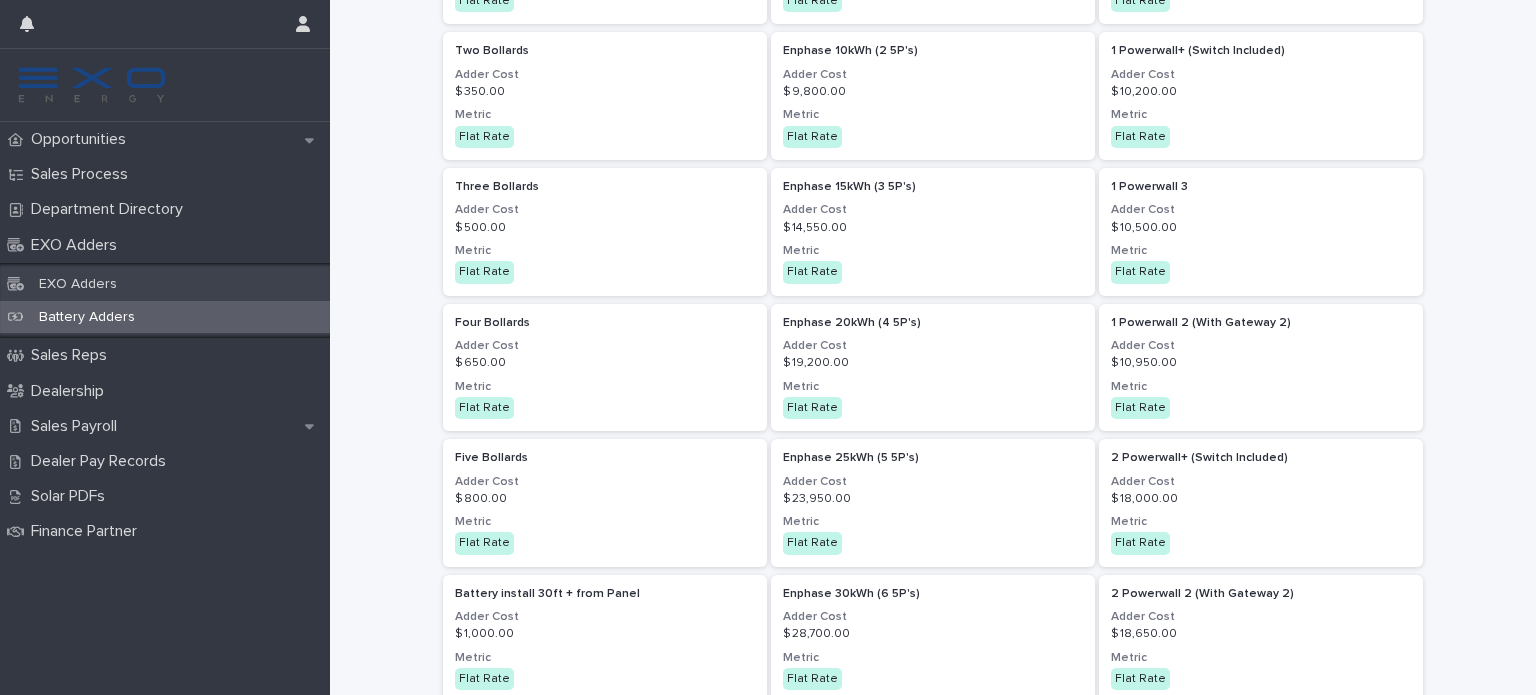 scroll, scrollTop: 300, scrollLeft: 0, axis: vertical 